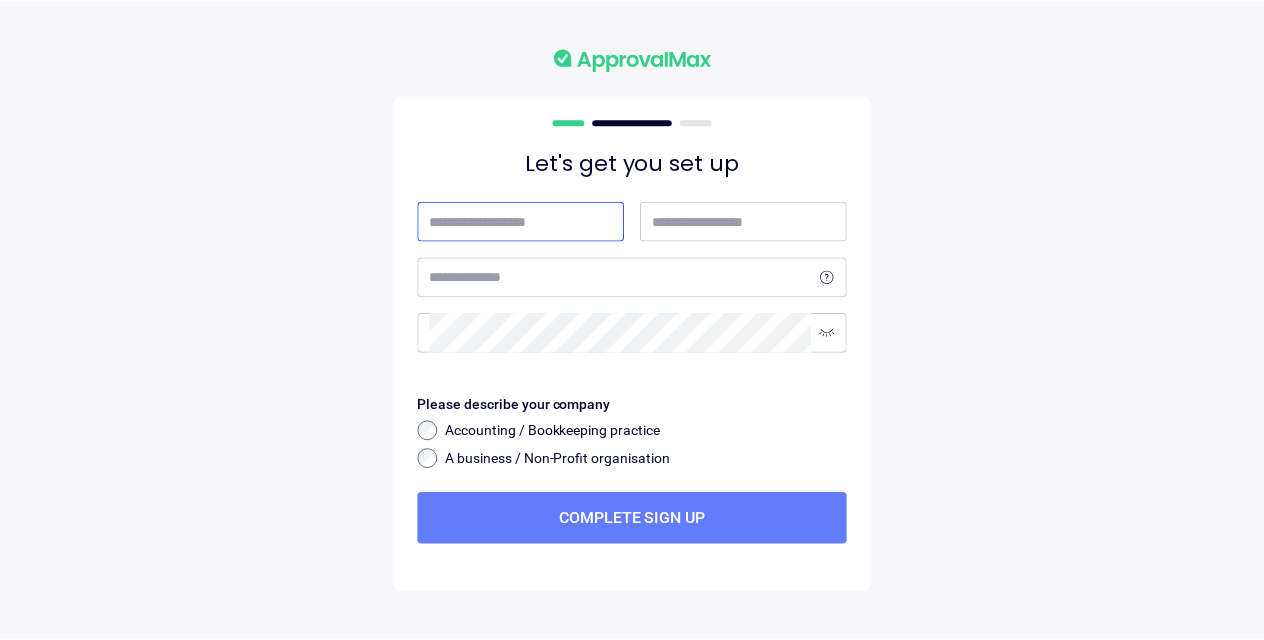 scroll, scrollTop: 0, scrollLeft: 0, axis: both 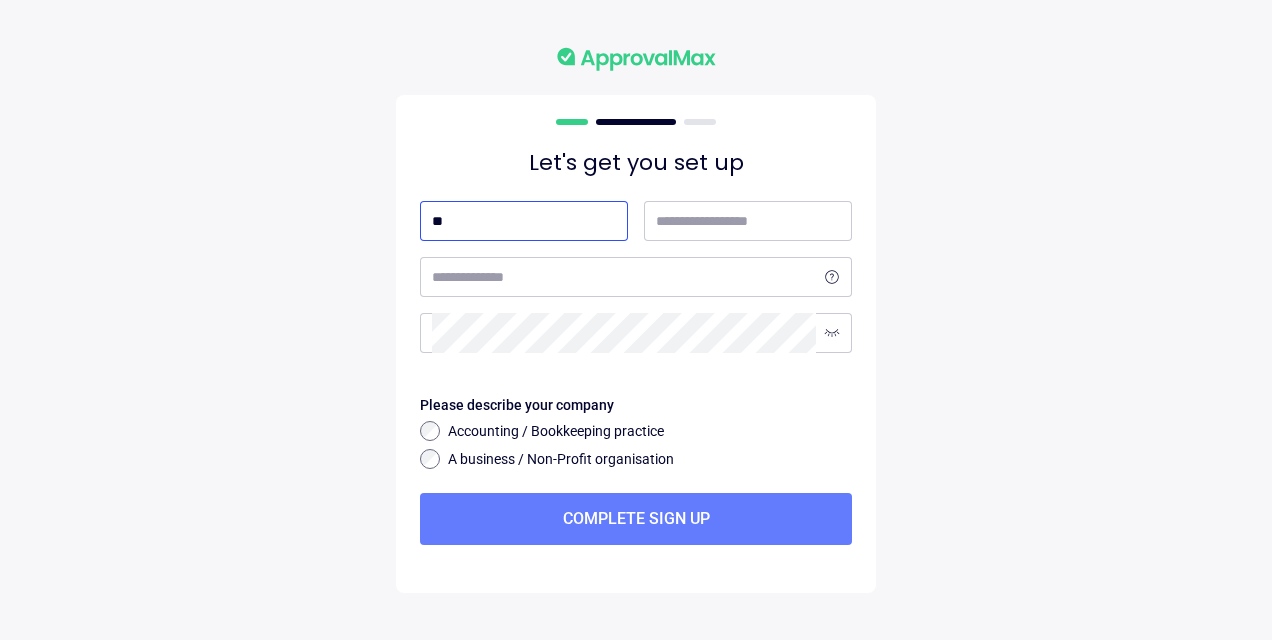 type on "**" 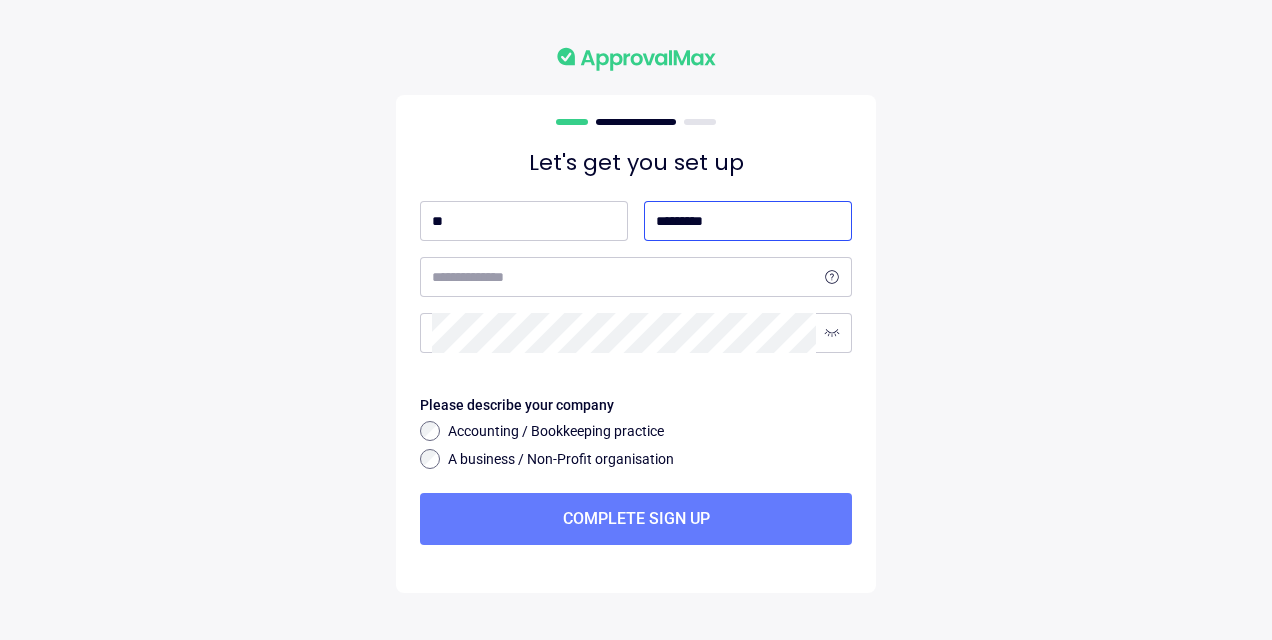 type on "*********" 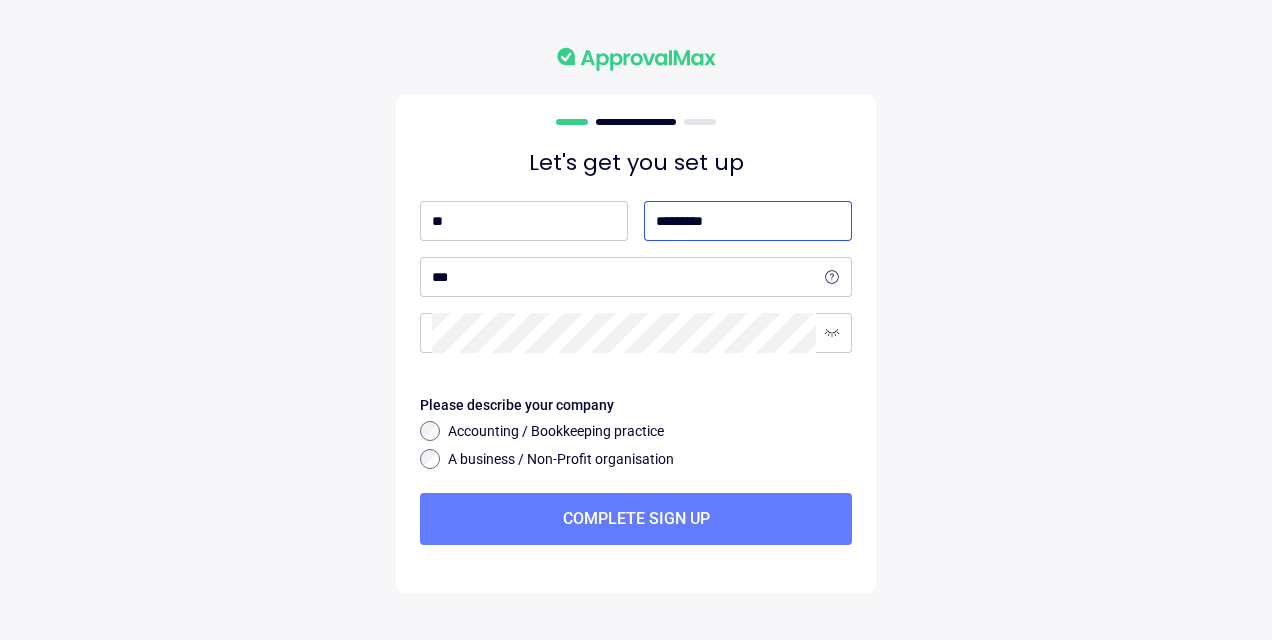 select on "**" 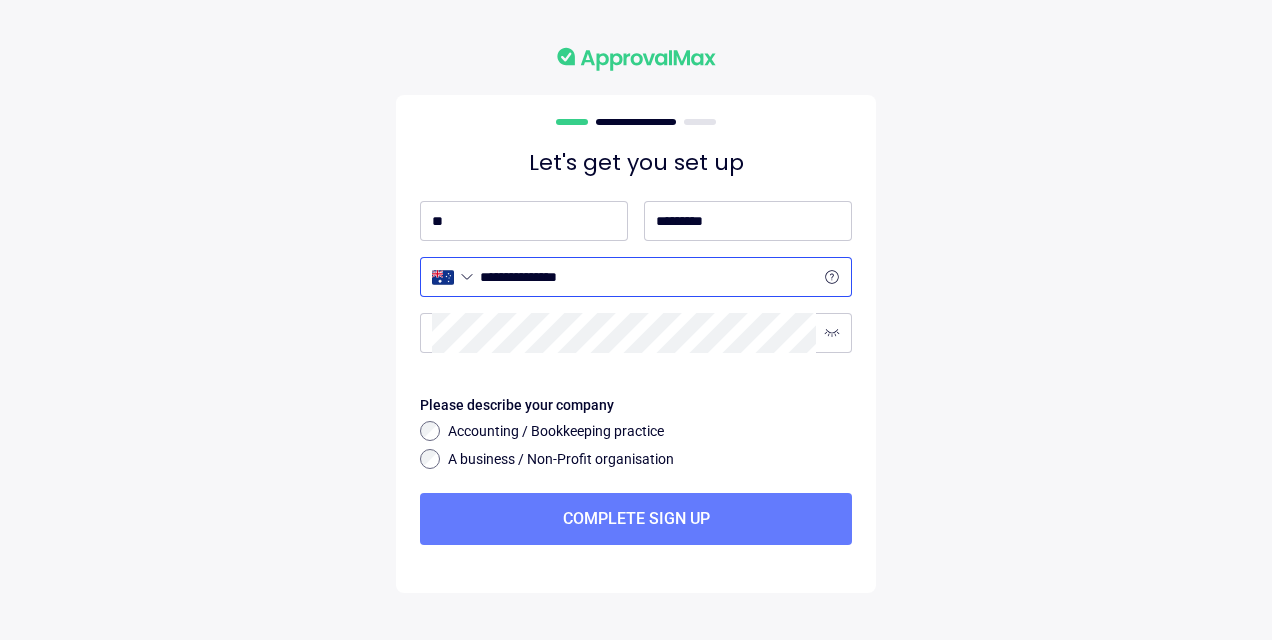 type on "**********" 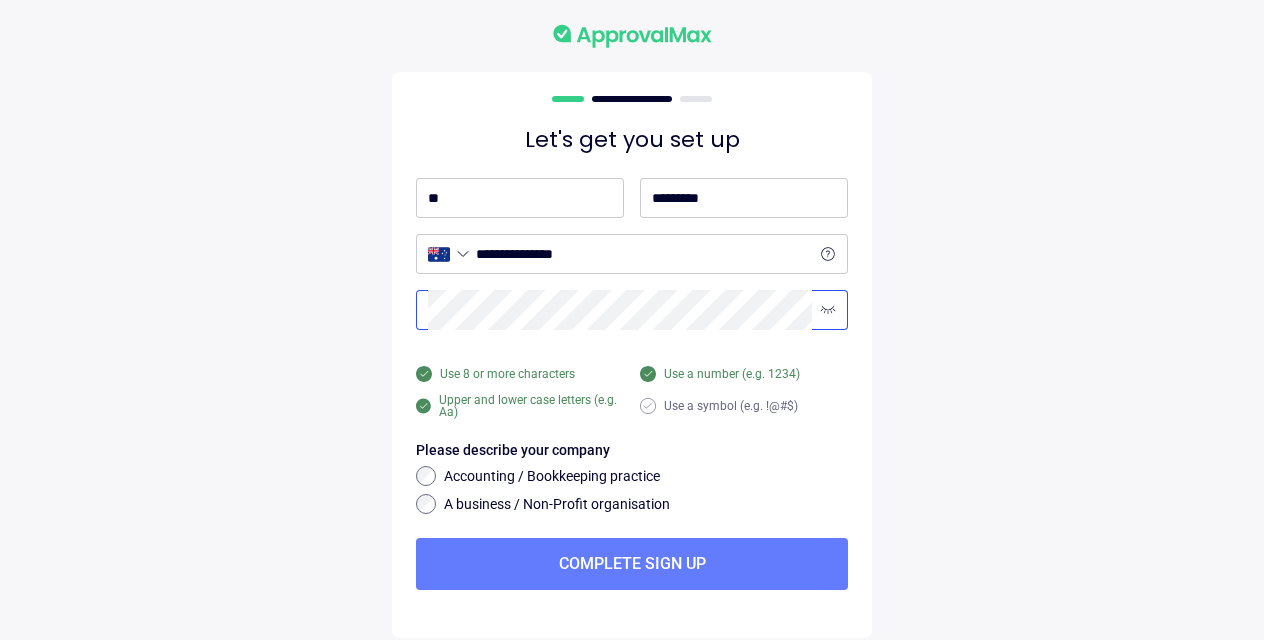 click on "**********" at bounding box center (632, 331) 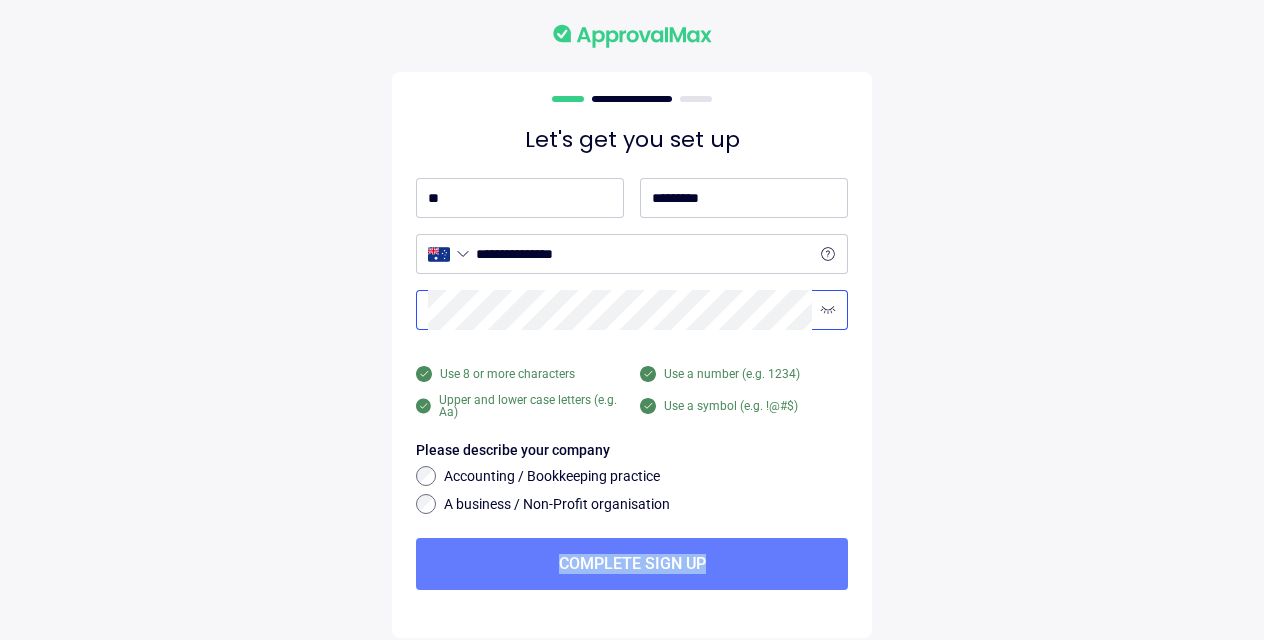 click on "**********" at bounding box center [632, 320] 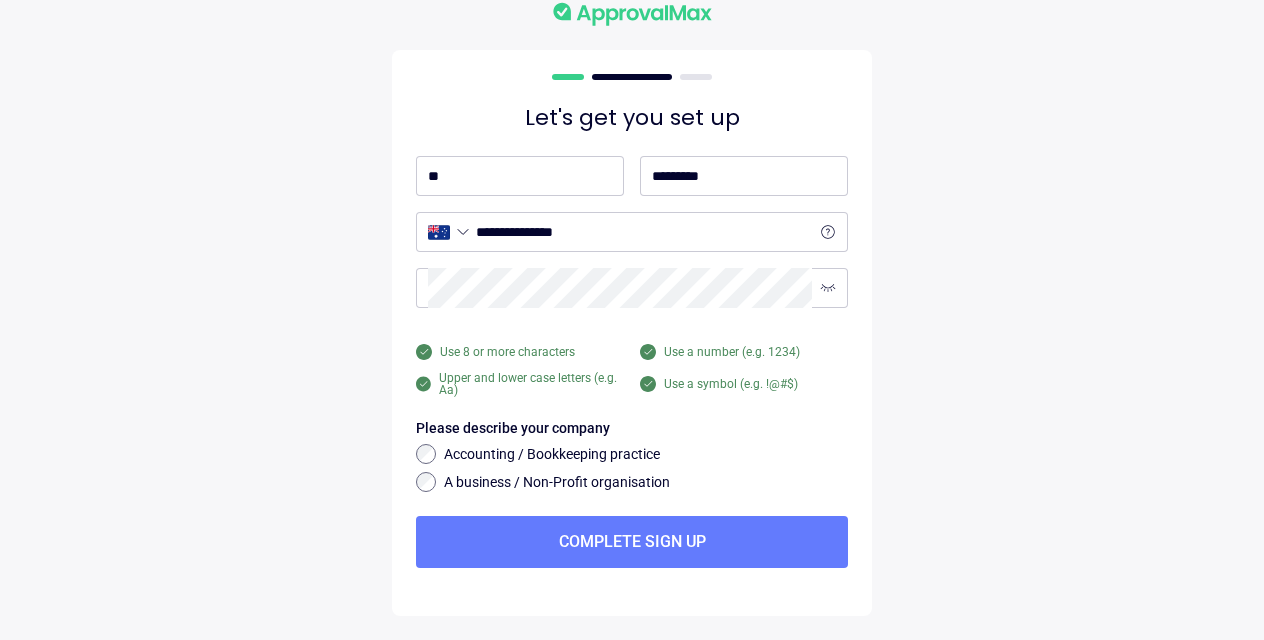 click on "Accounting / Bookkeeping practice A business / Non-Profit organisation" at bounding box center [632, 468] 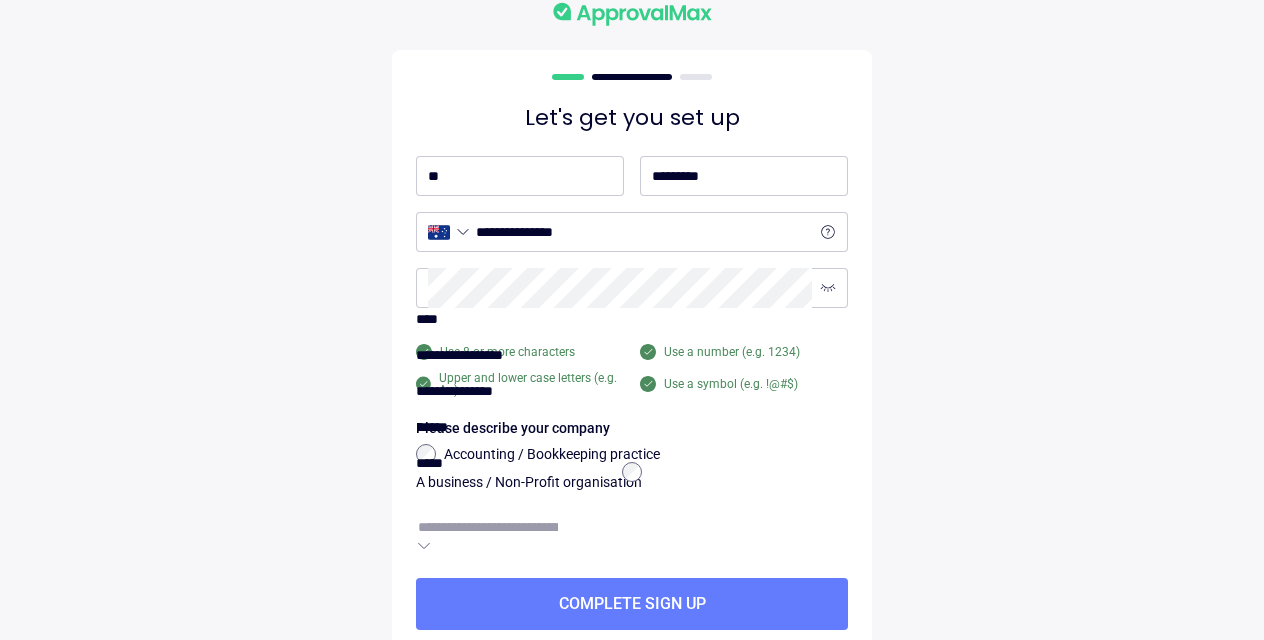 click at bounding box center [488, 527] 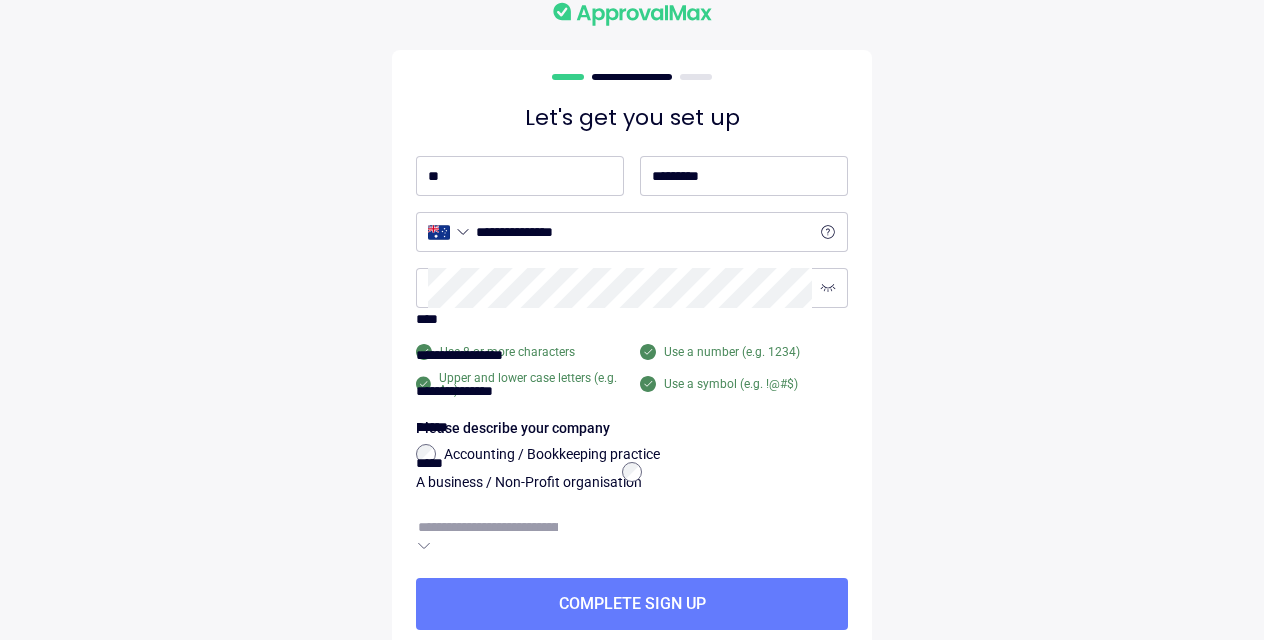 click at bounding box center [416, 339] 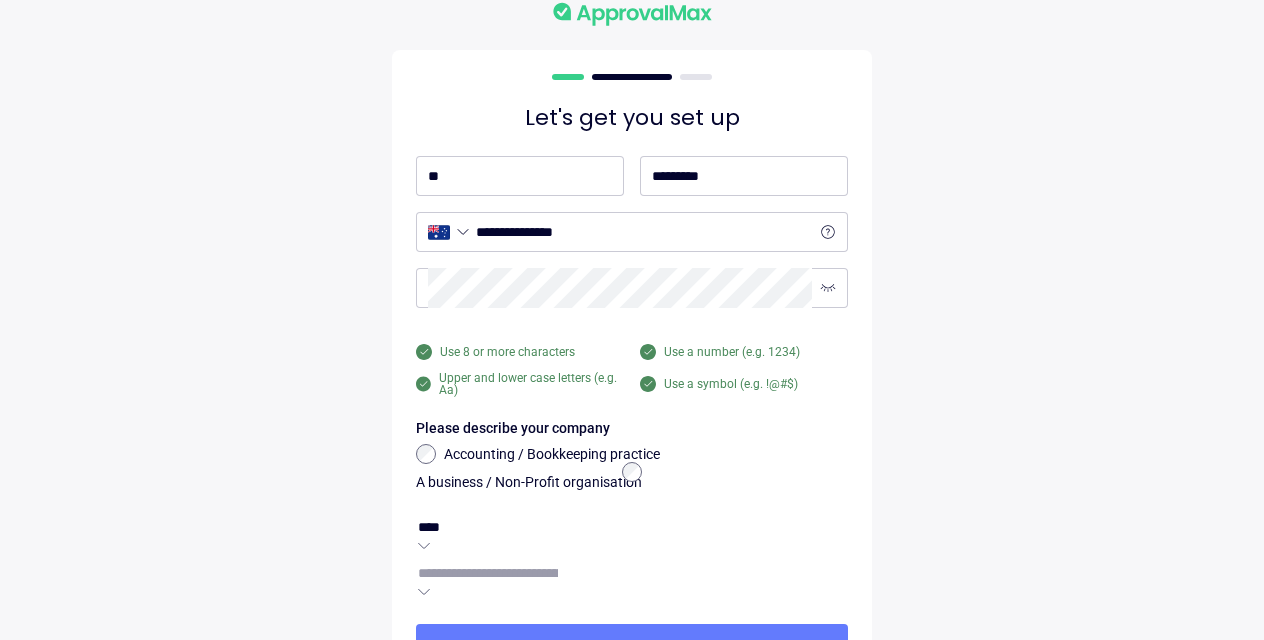scroll, scrollTop: 134, scrollLeft: 0, axis: vertical 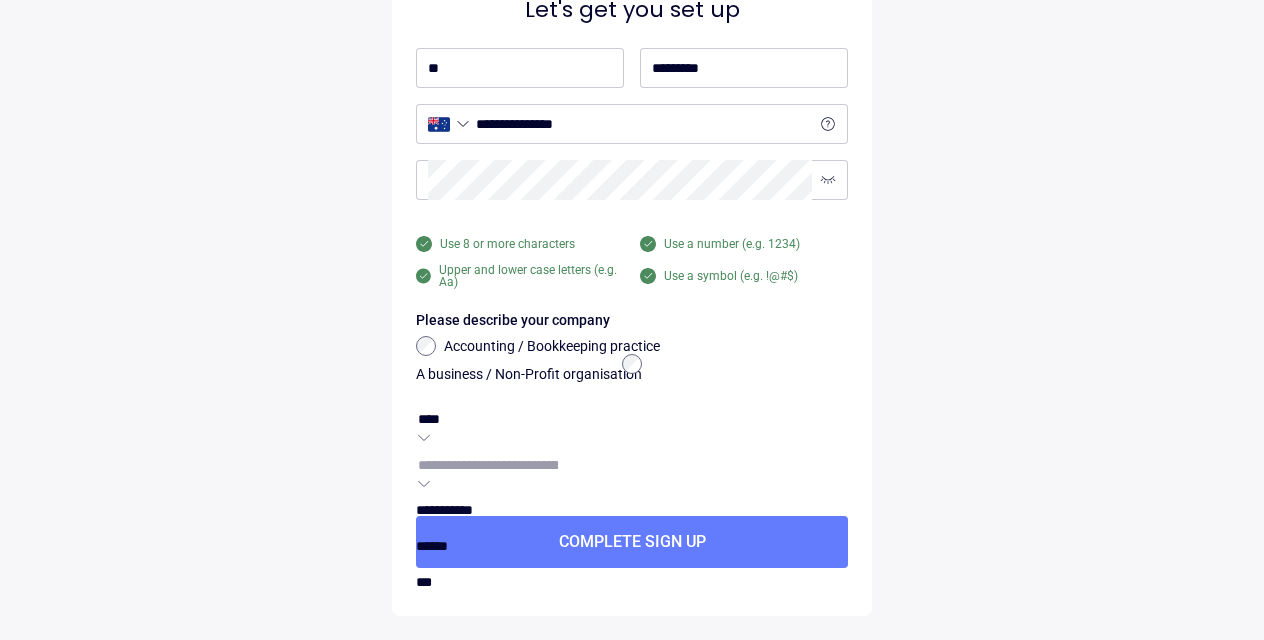 click at bounding box center (488, 465) 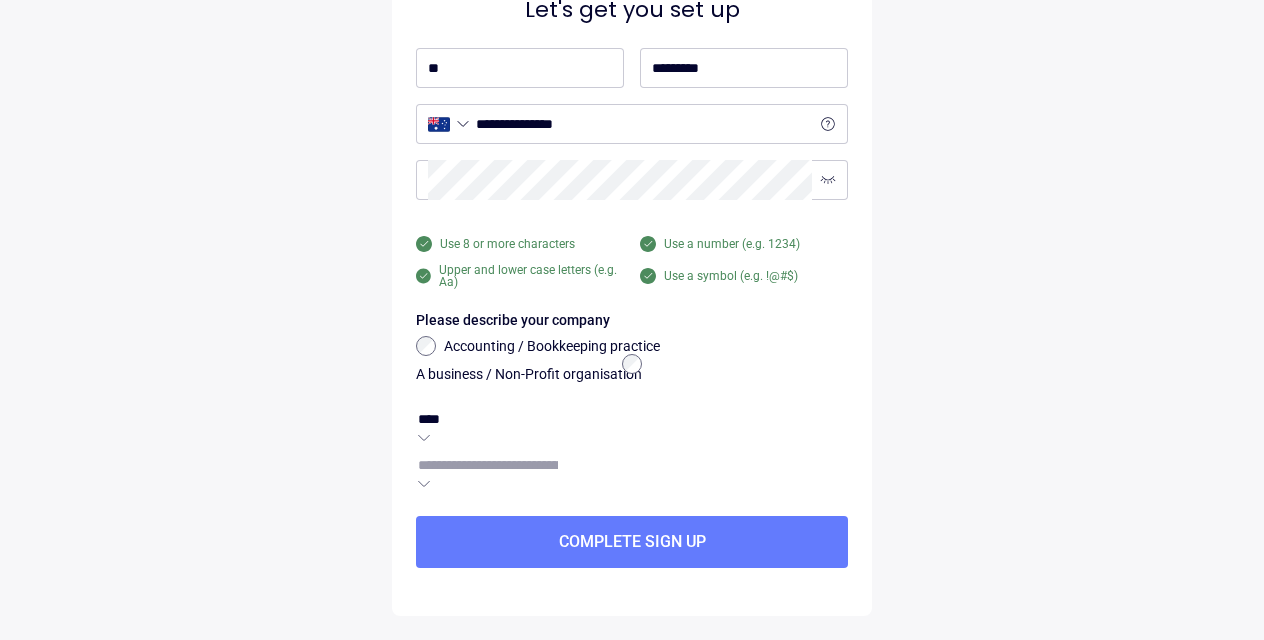 click at bounding box center (488, 465) 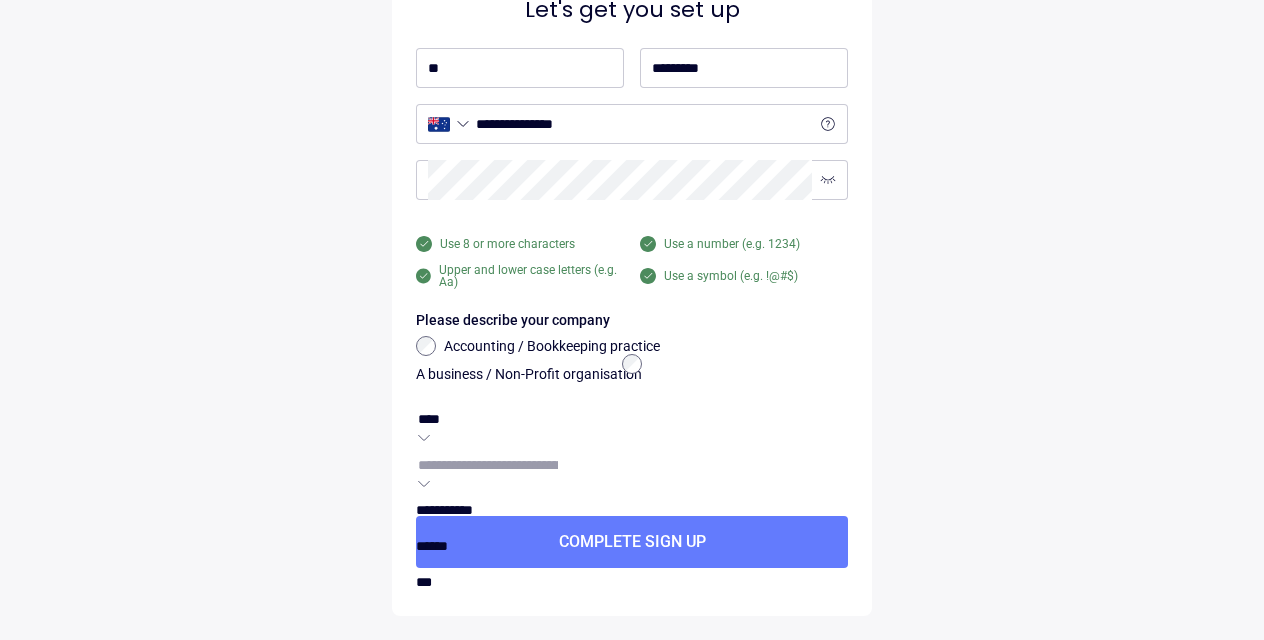 drag, startPoint x: 490, startPoint y: 539, endPoint x: 546, endPoint y: 514, distance: 61.326992 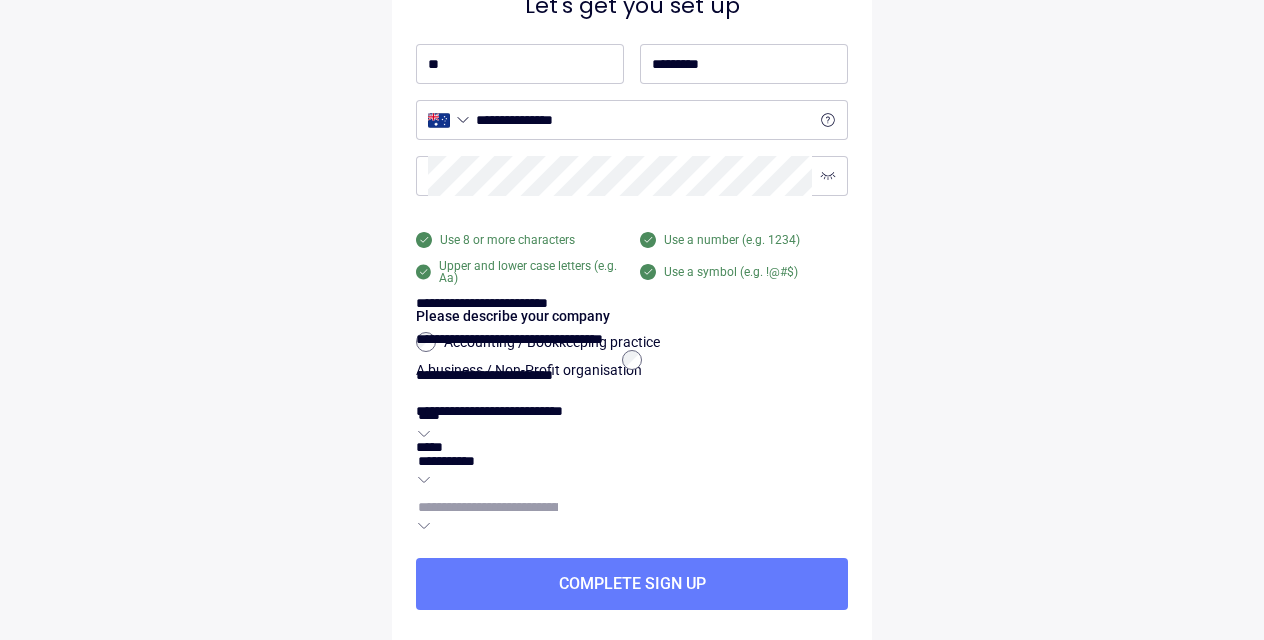 click at bounding box center (488, 507) 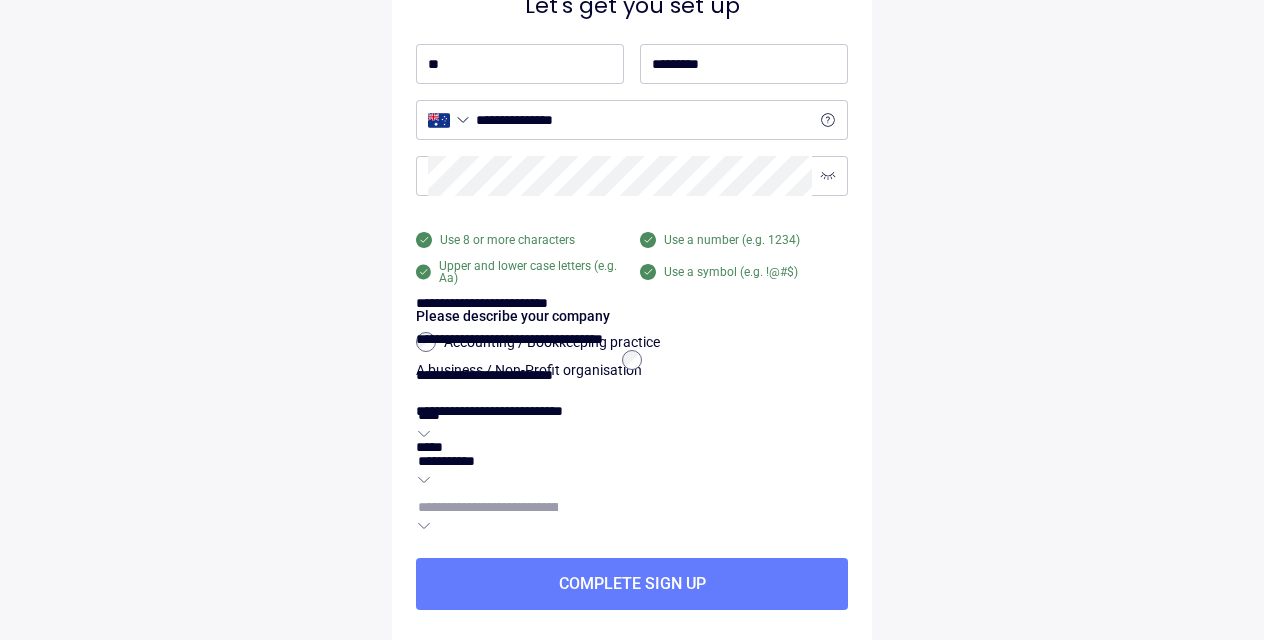 click at bounding box center (416, 395) 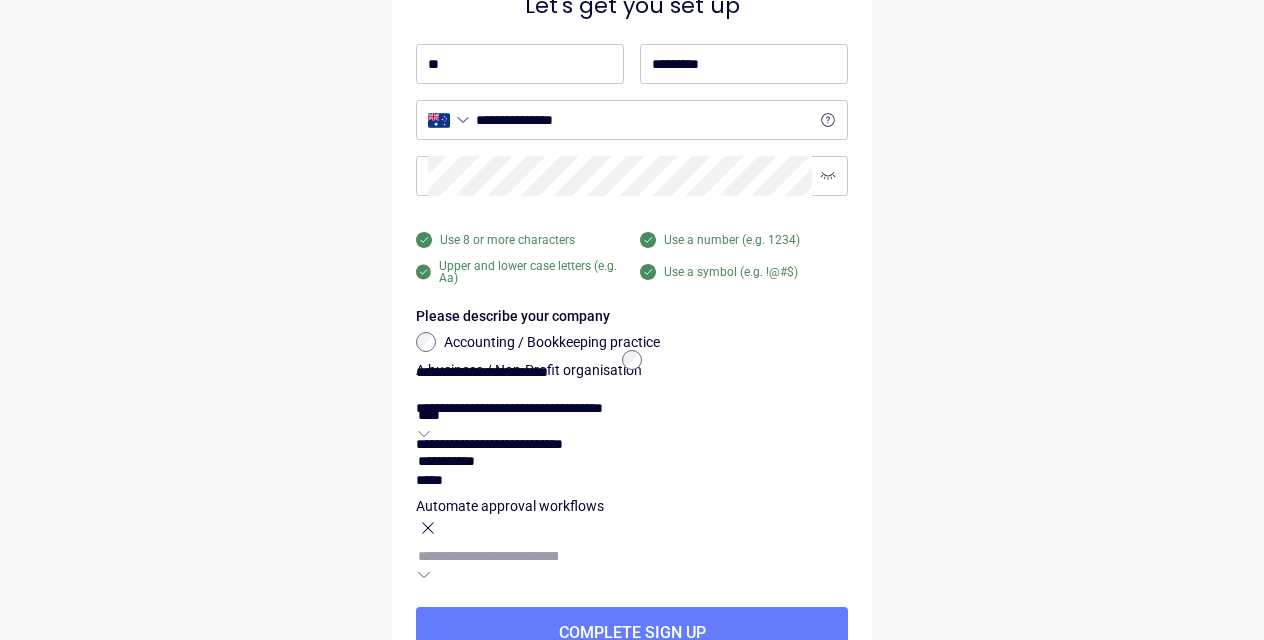 click at bounding box center (416, 428) 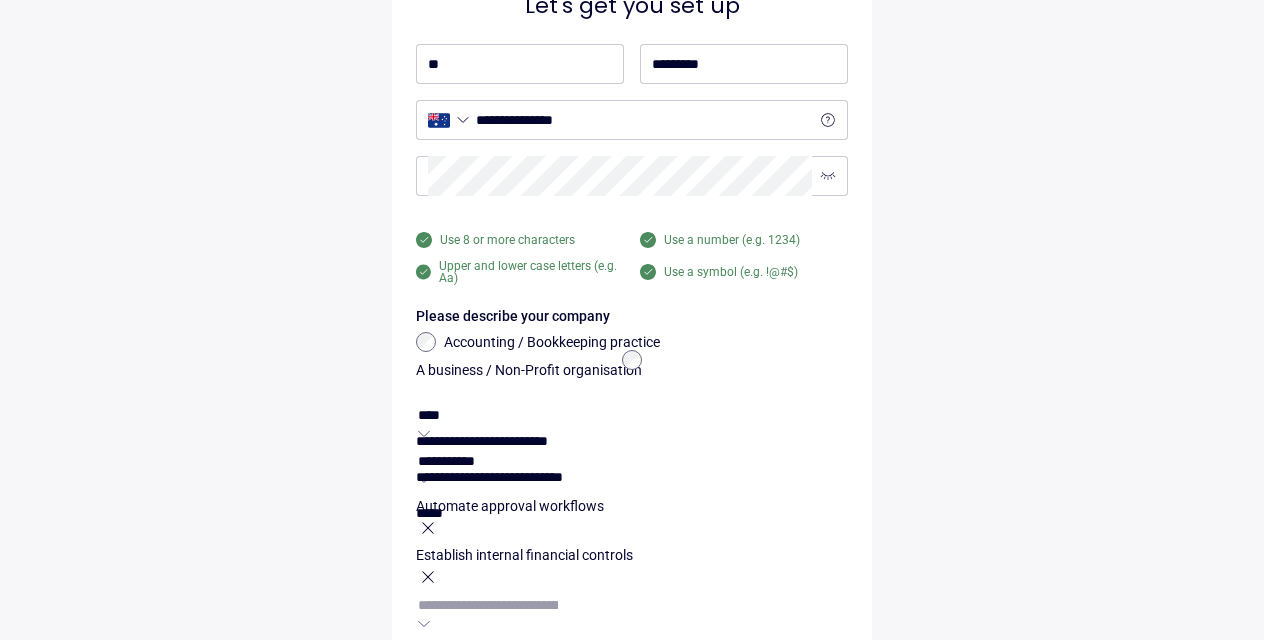 scroll, scrollTop: 238, scrollLeft: 0, axis: vertical 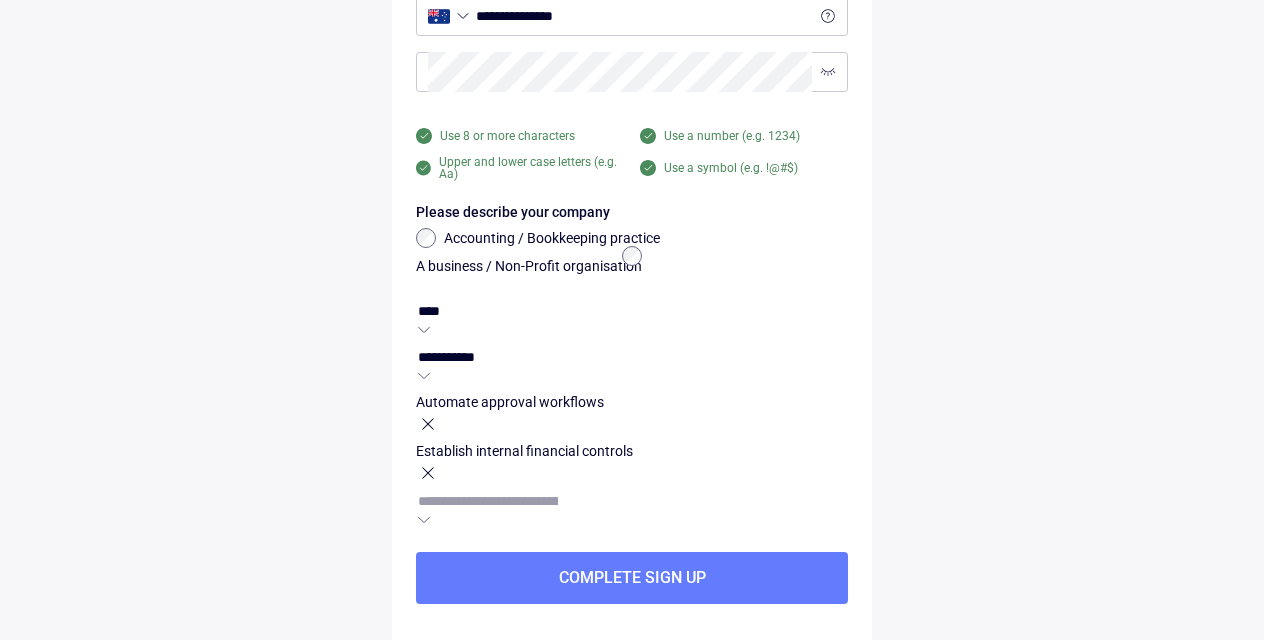 click on "**********" at bounding box center [632, 219] 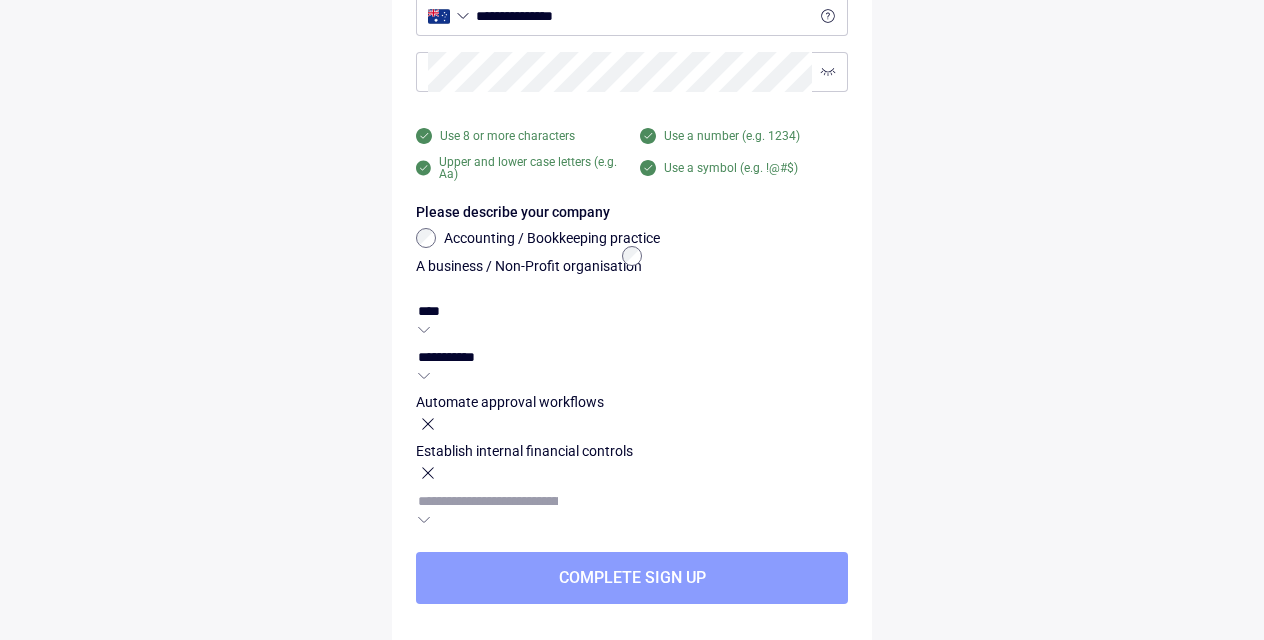 click on "Complete sign up" at bounding box center [632, 578] 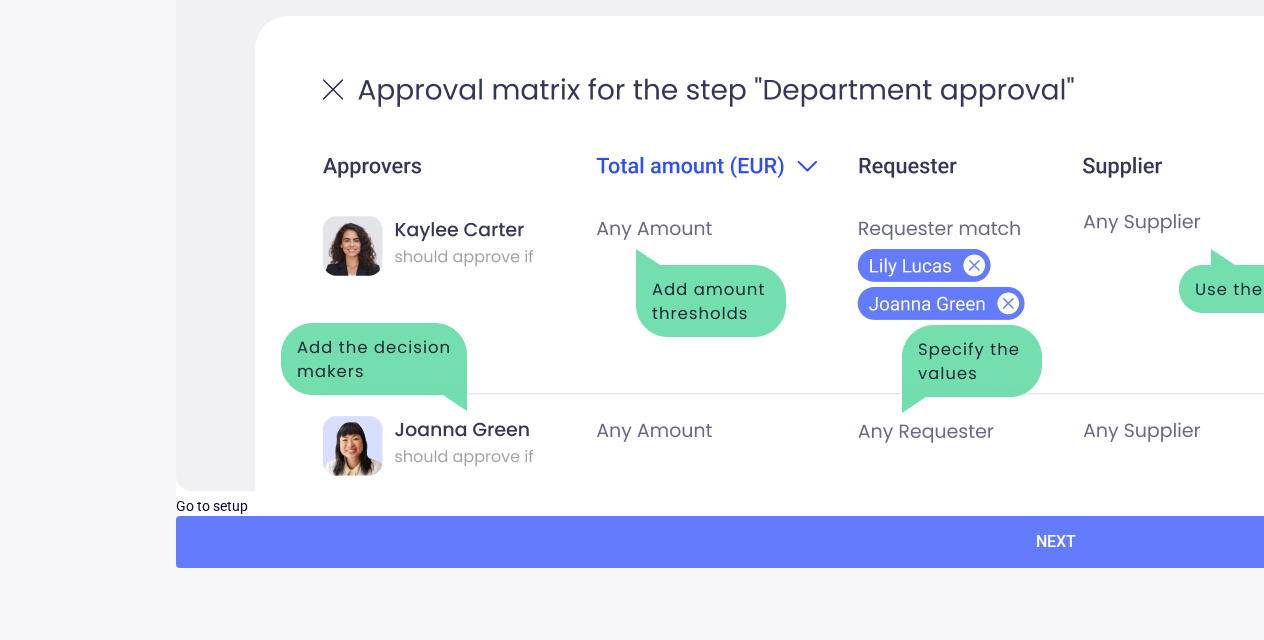 scroll, scrollTop: 0, scrollLeft: 0, axis: both 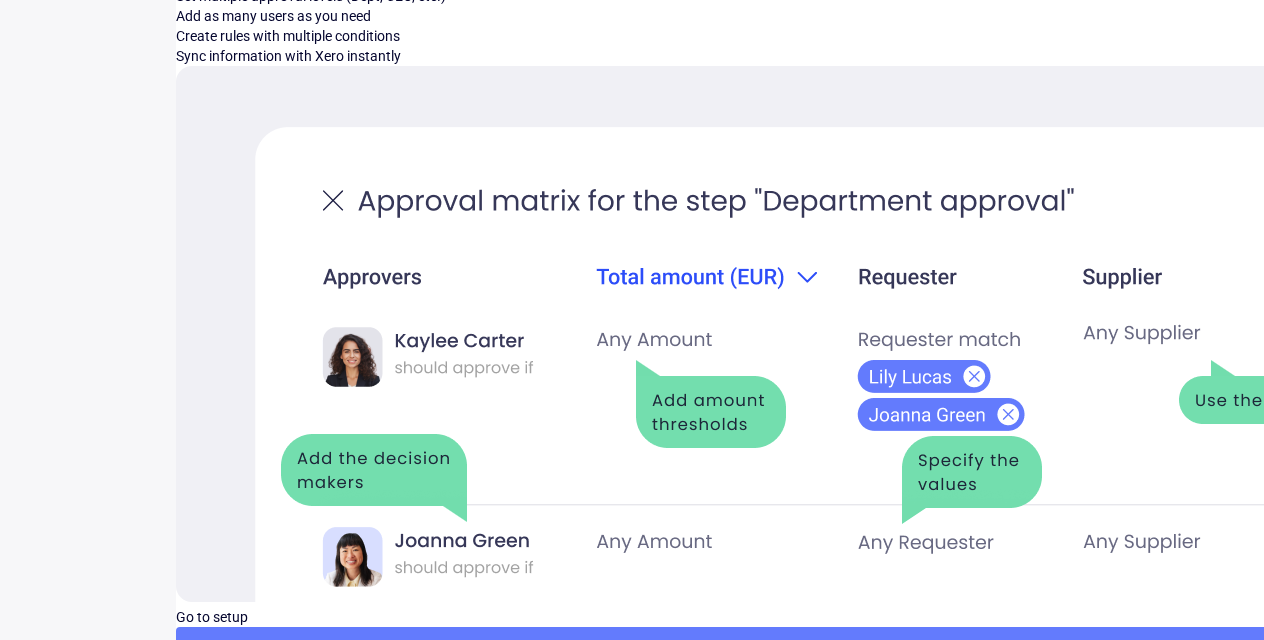 click on "Go to setup" at bounding box center (212, 617) 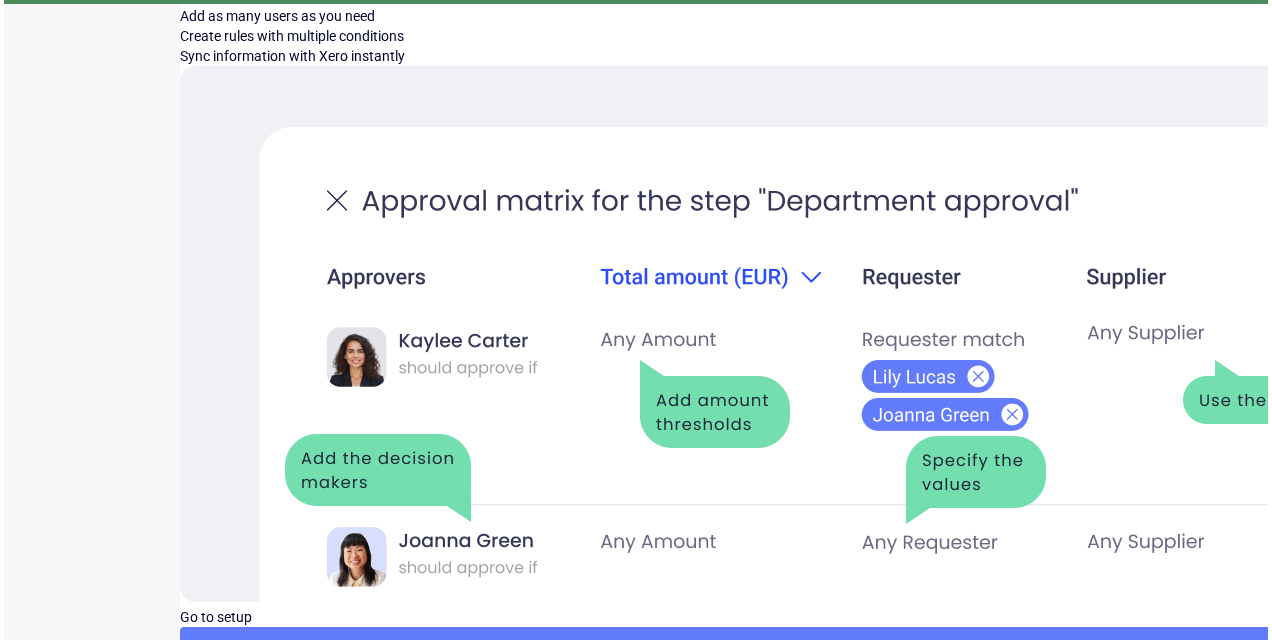 scroll, scrollTop: 0, scrollLeft: 0, axis: both 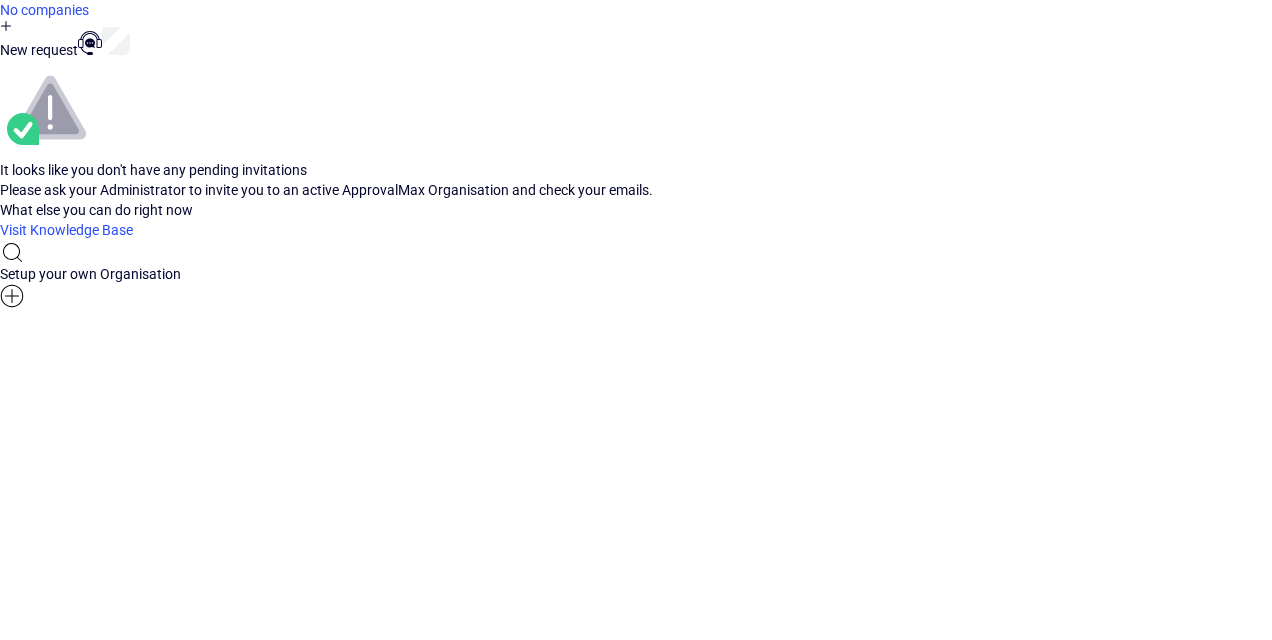 click on "Create and connect" at bounding box center (0, 0) 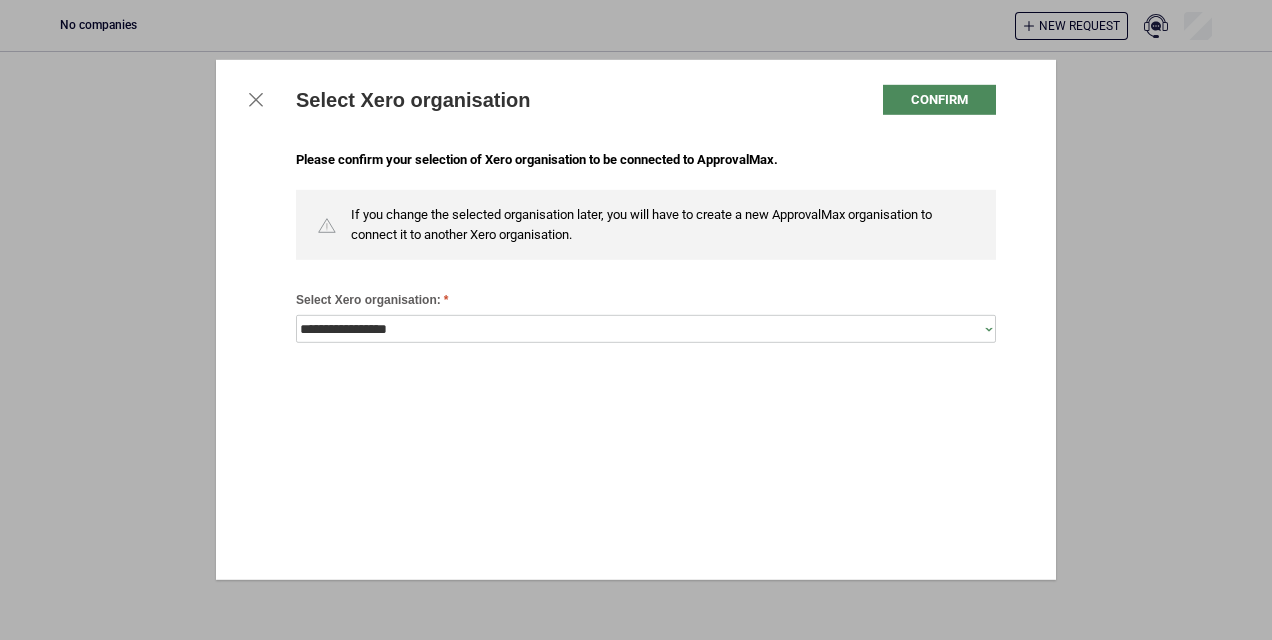 scroll, scrollTop: 0, scrollLeft: 0, axis: both 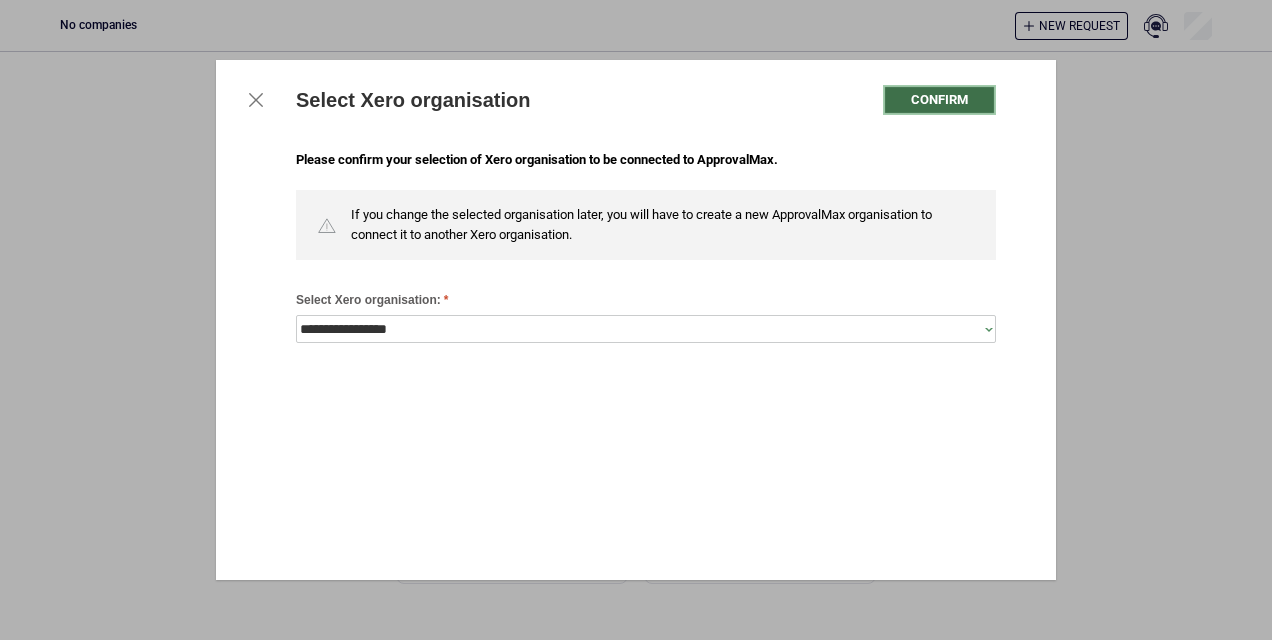 click on "Confirm" at bounding box center (939, 100) 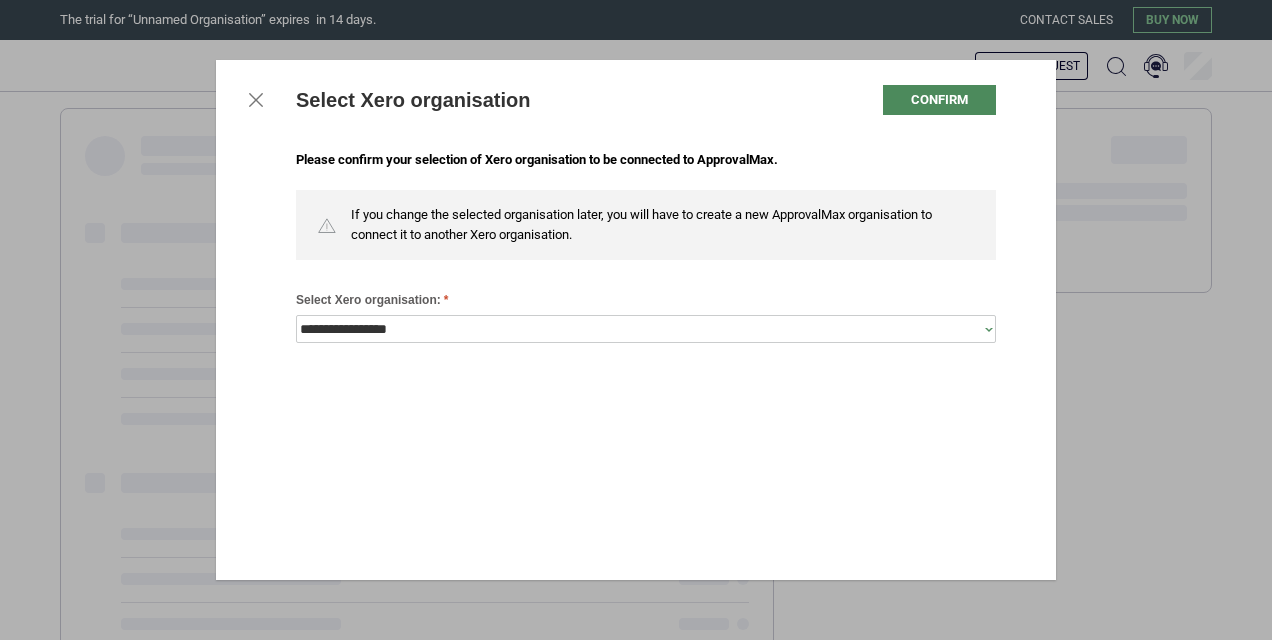 scroll, scrollTop: 0, scrollLeft: 0, axis: both 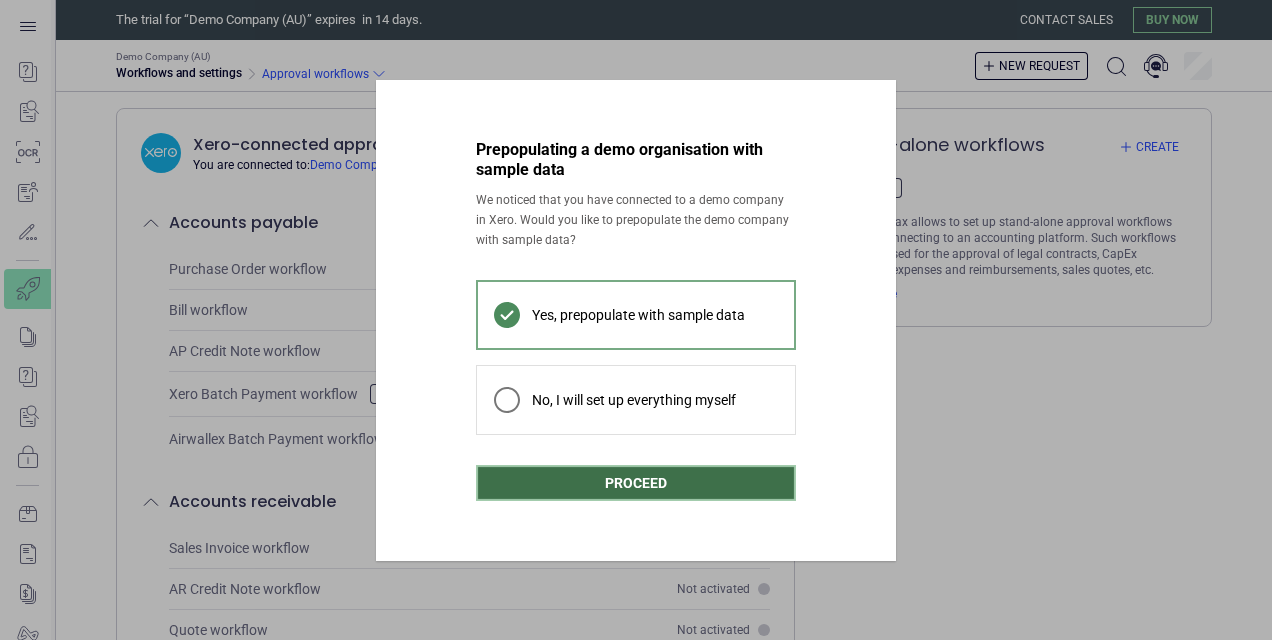 click on "Proceed" at bounding box center [636, 483] 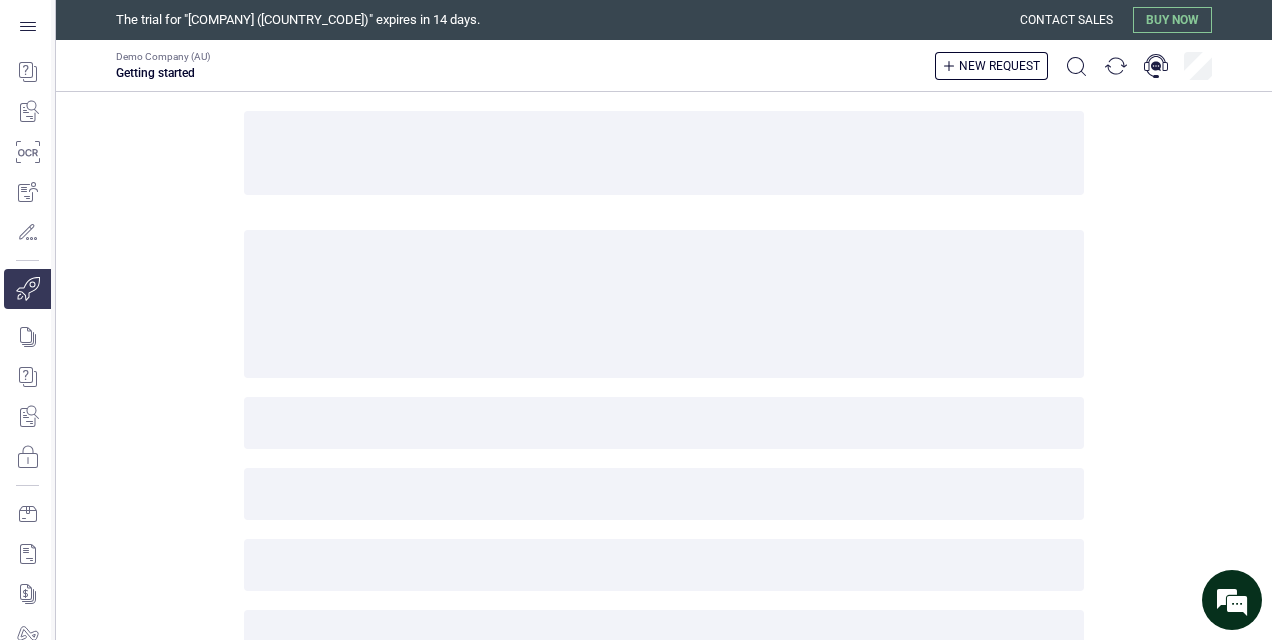 scroll, scrollTop: 0, scrollLeft: 0, axis: both 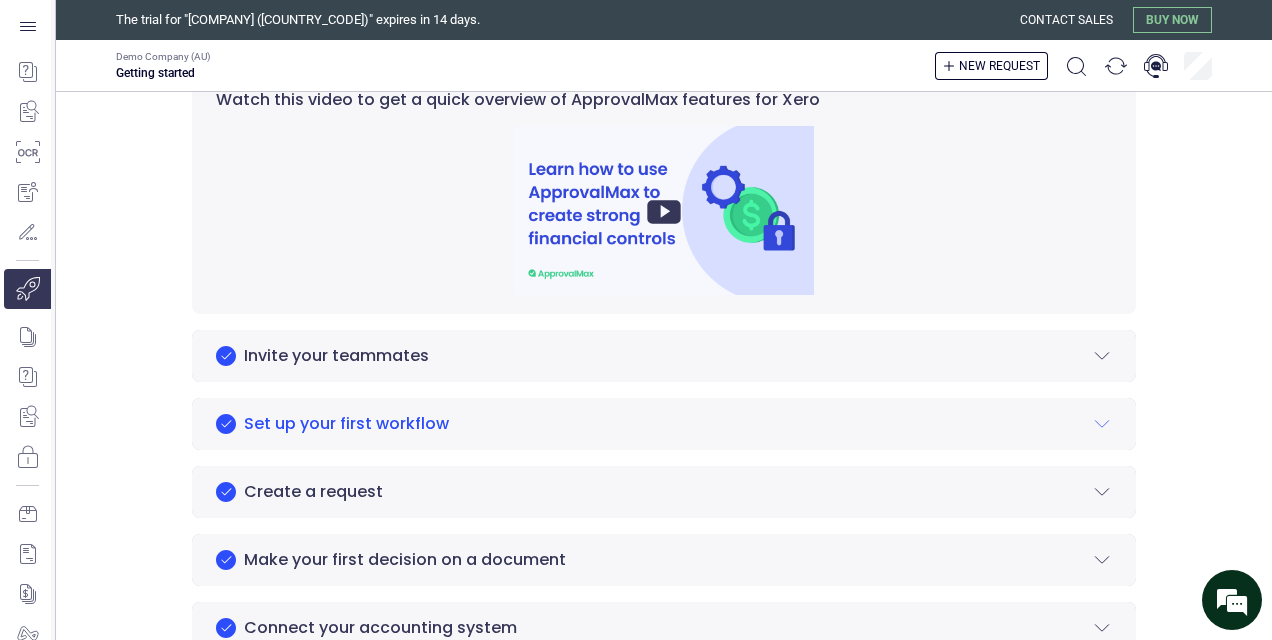 click on "Set up your first workflow" at bounding box center (346, 424) 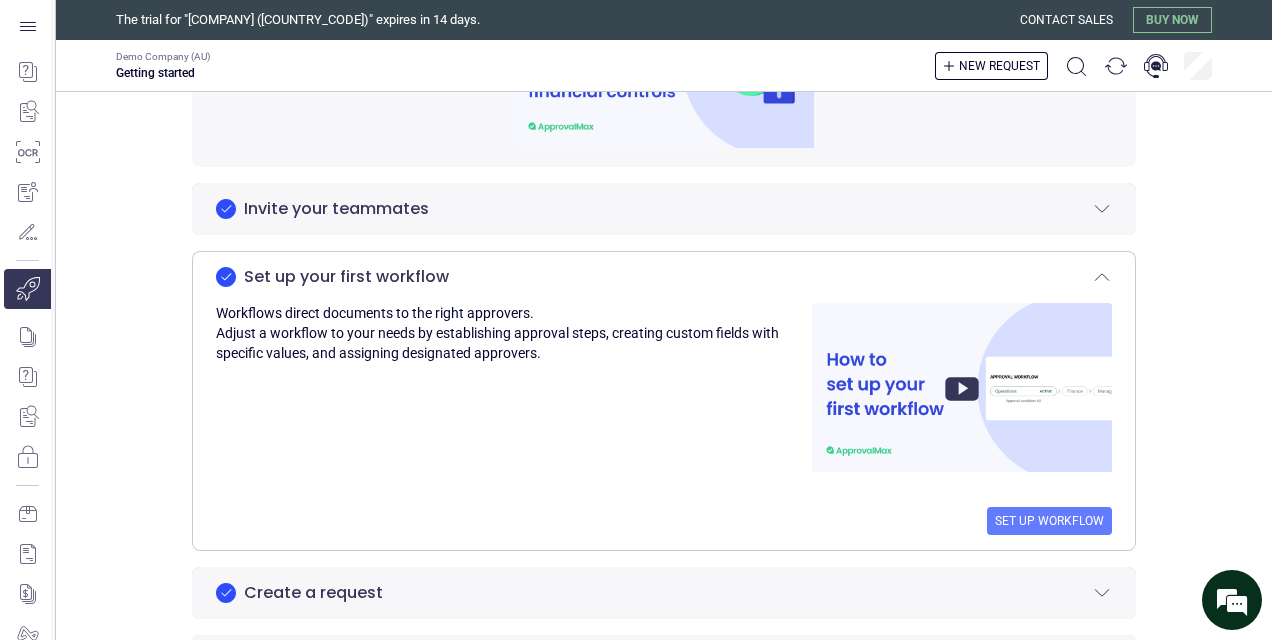 scroll, scrollTop: 300, scrollLeft: 0, axis: vertical 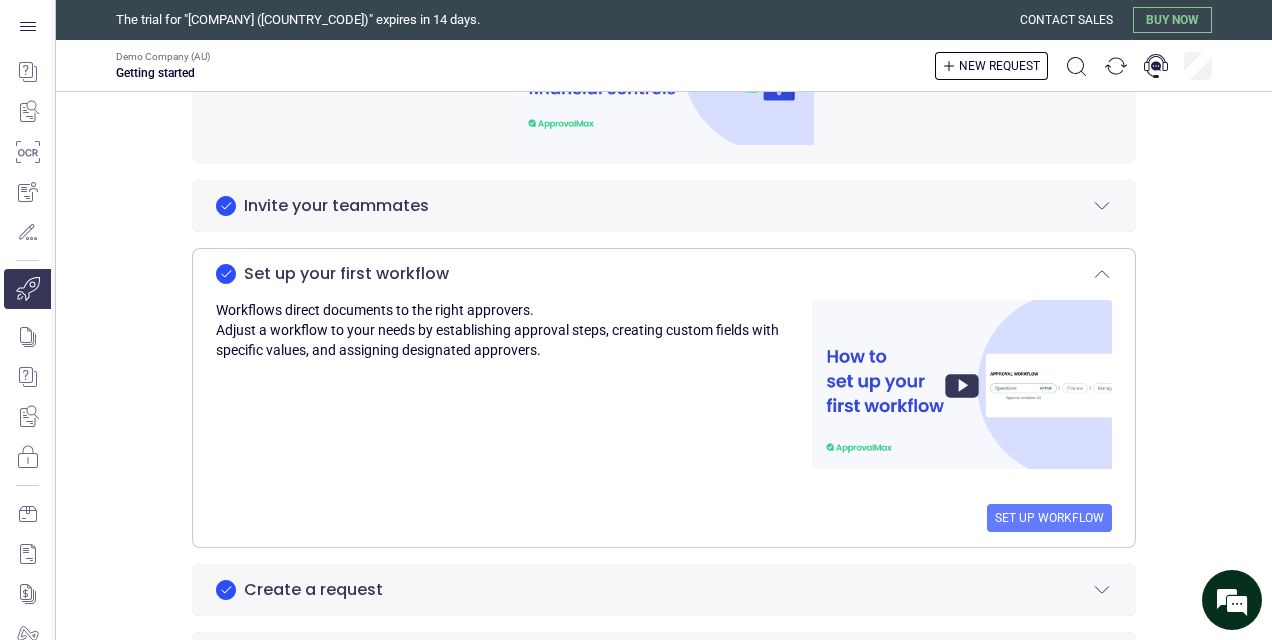 click 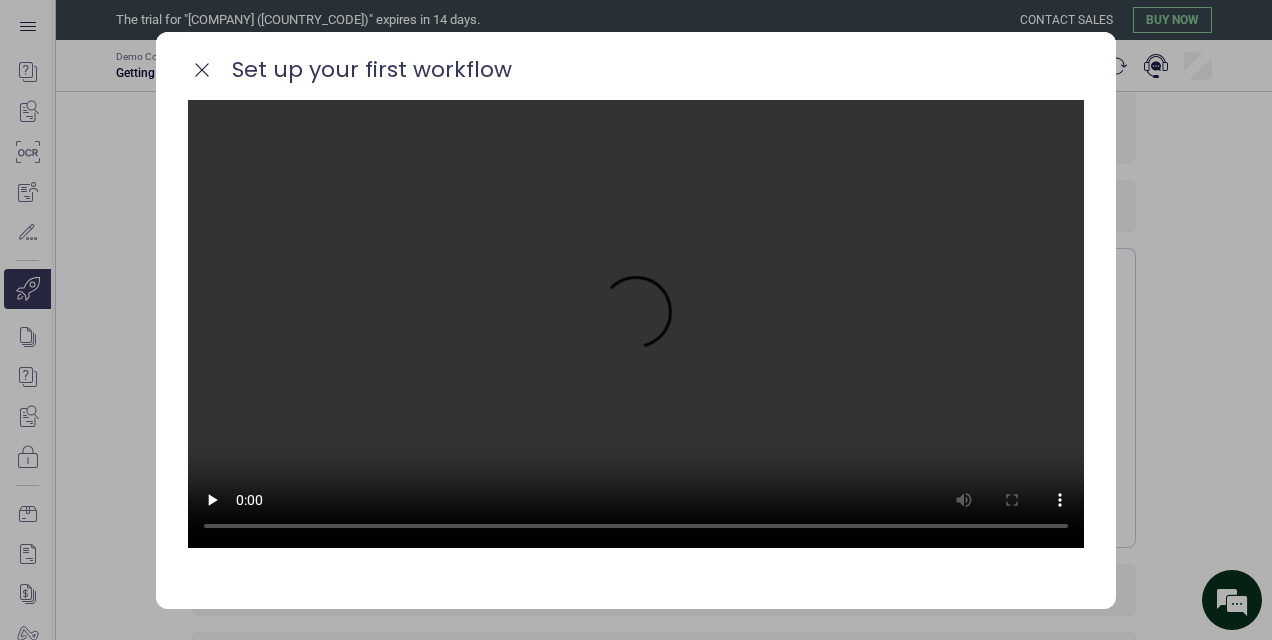 click on "Set up your first workflow" at bounding box center [636, 66] 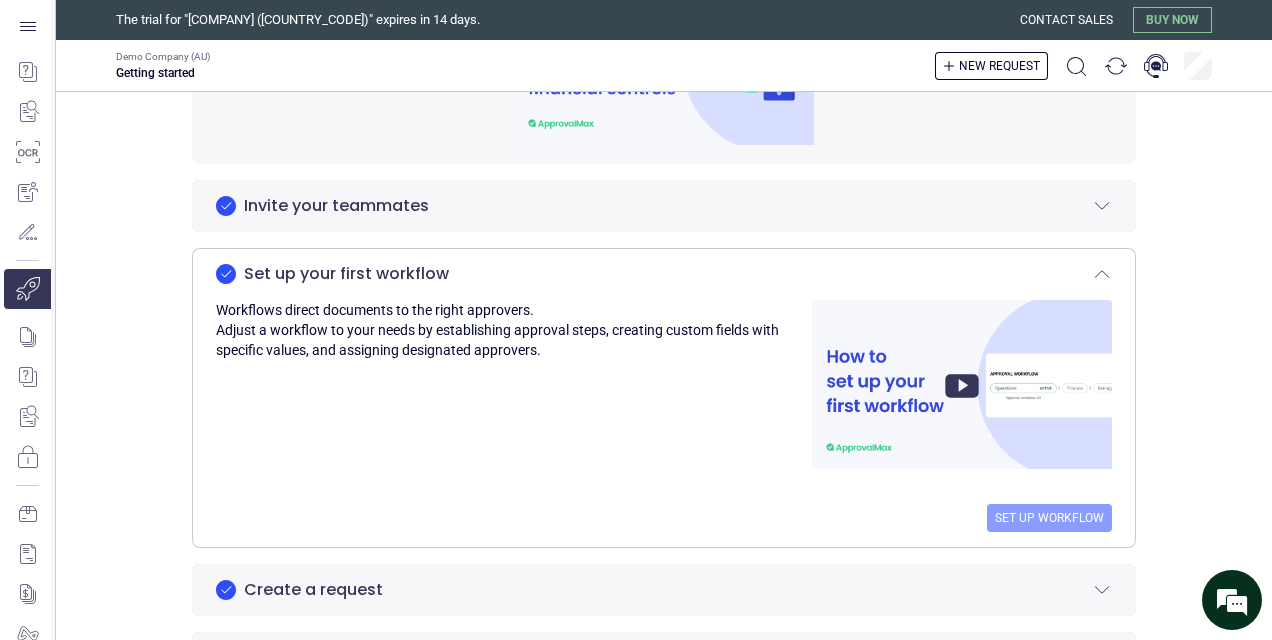 click on "Set up workflow" at bounding box center [1049, 518] 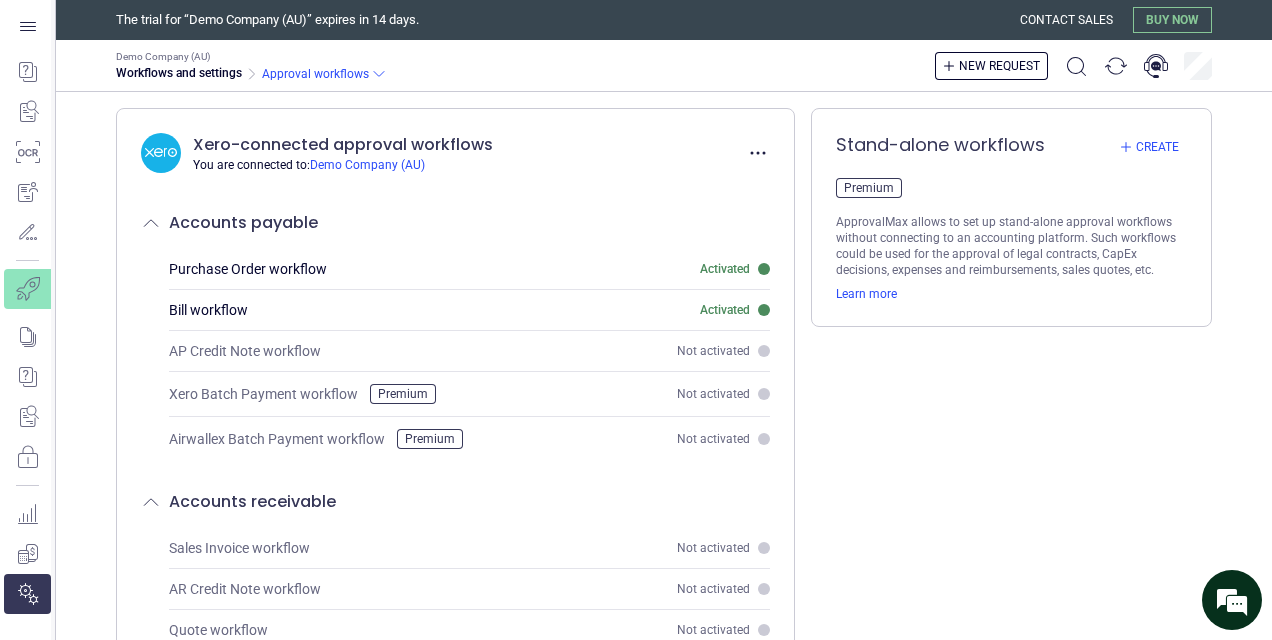 scroll, scrollTop: 0, scrollLeft: 0, axis: both 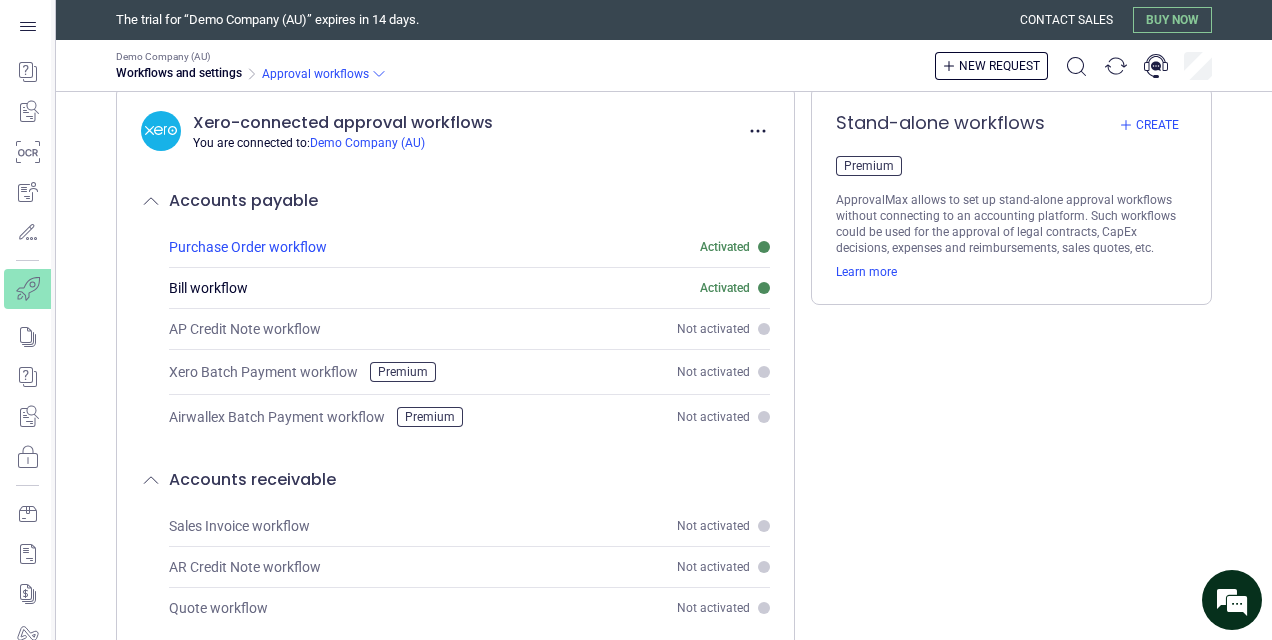click on "Purchase Order workflow" at bounding box center (248, 247) 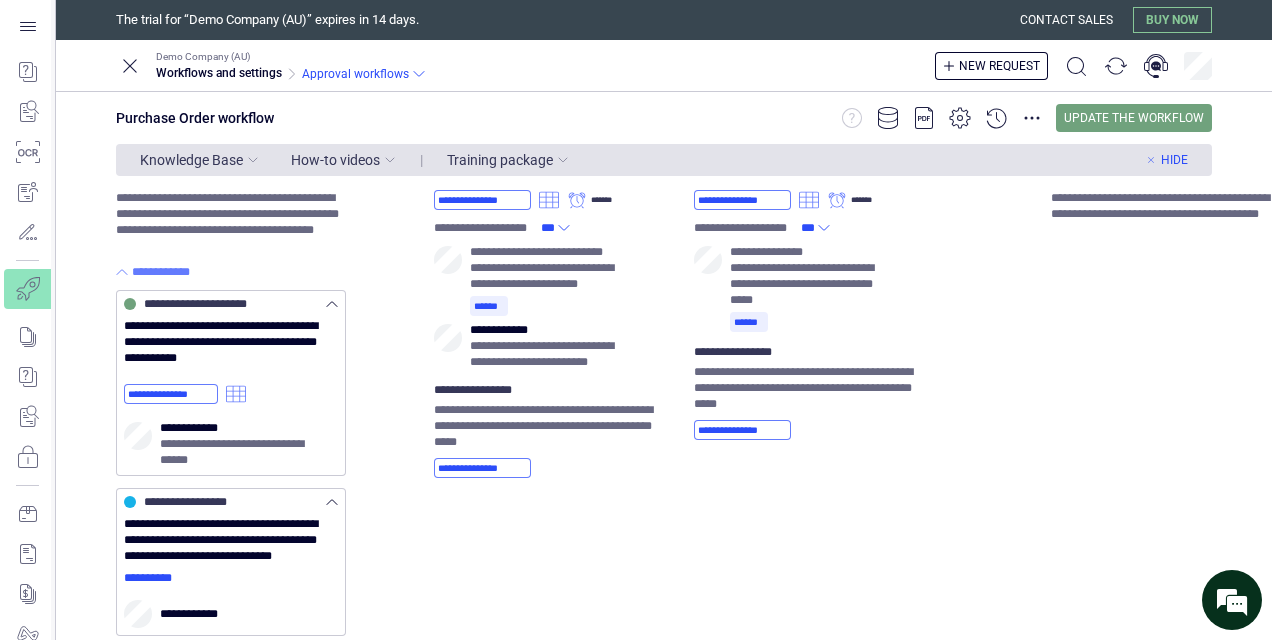 scroll, scrollTop: 0, scrollLeft: 0, axis: both 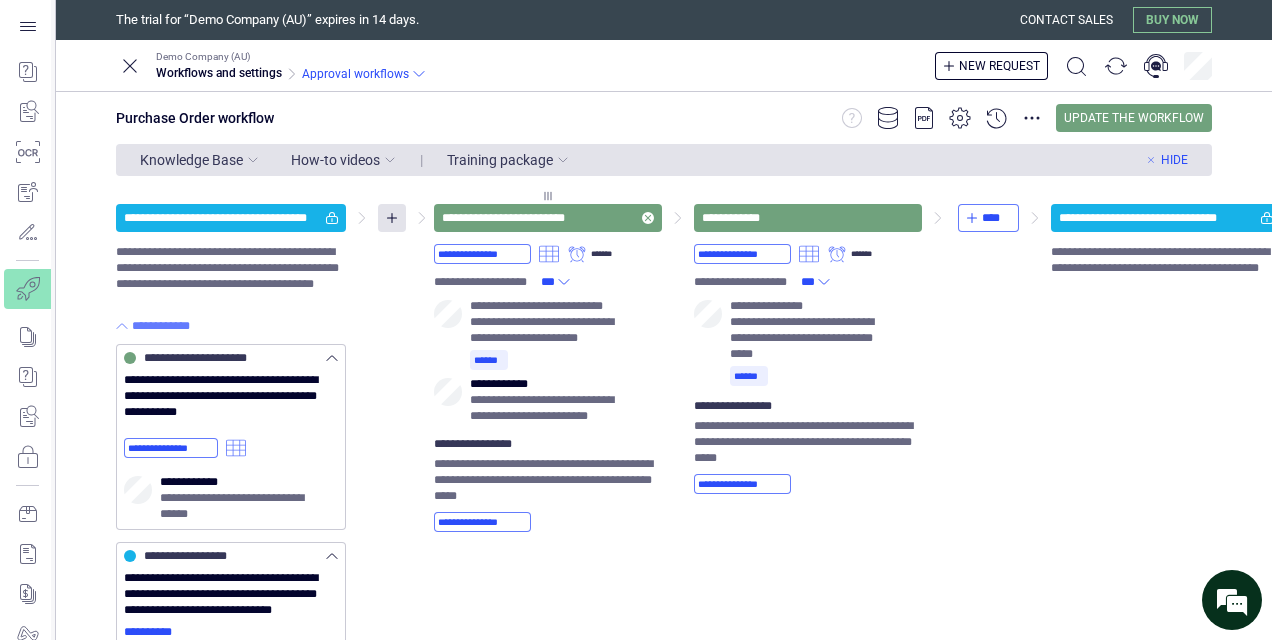 click on "**********" at bounding box center (515, 218) 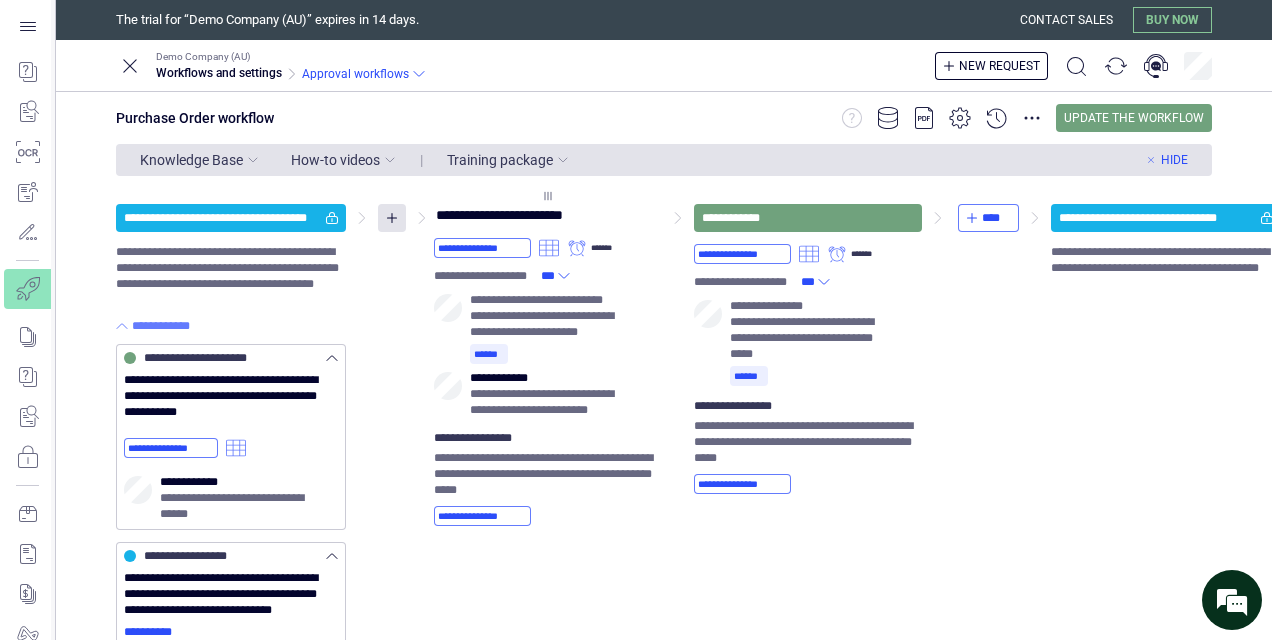 click on "**********" at bounding box center (506, 215) 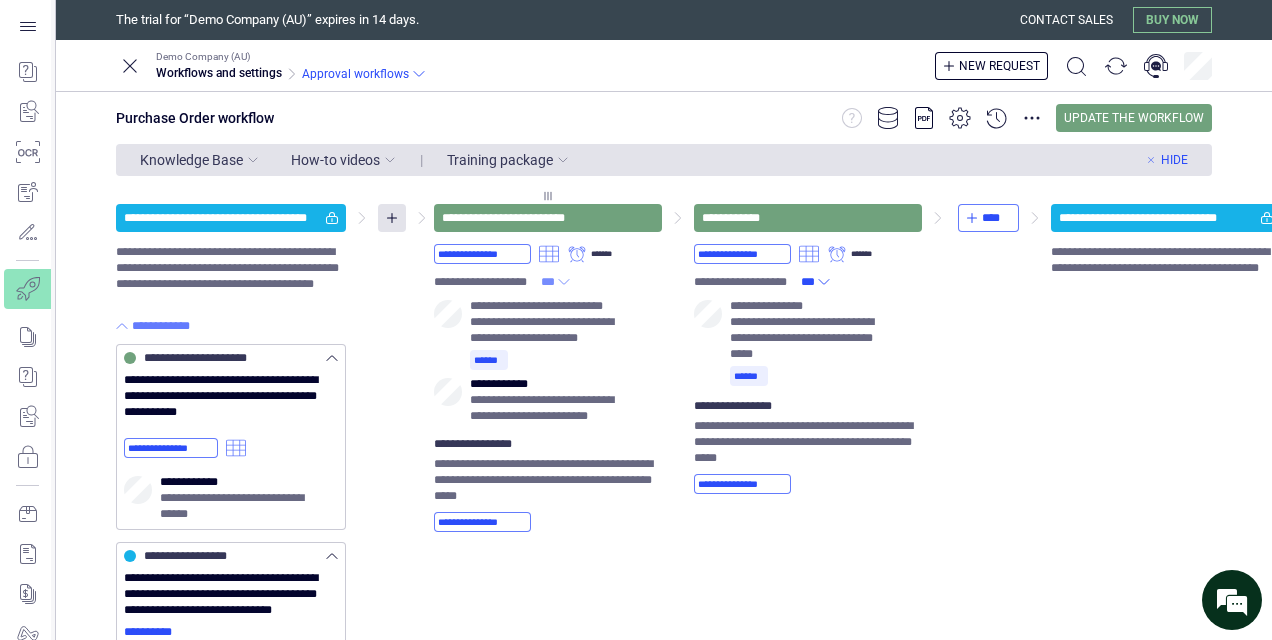 click on "***" at bounding box center [556, 282] 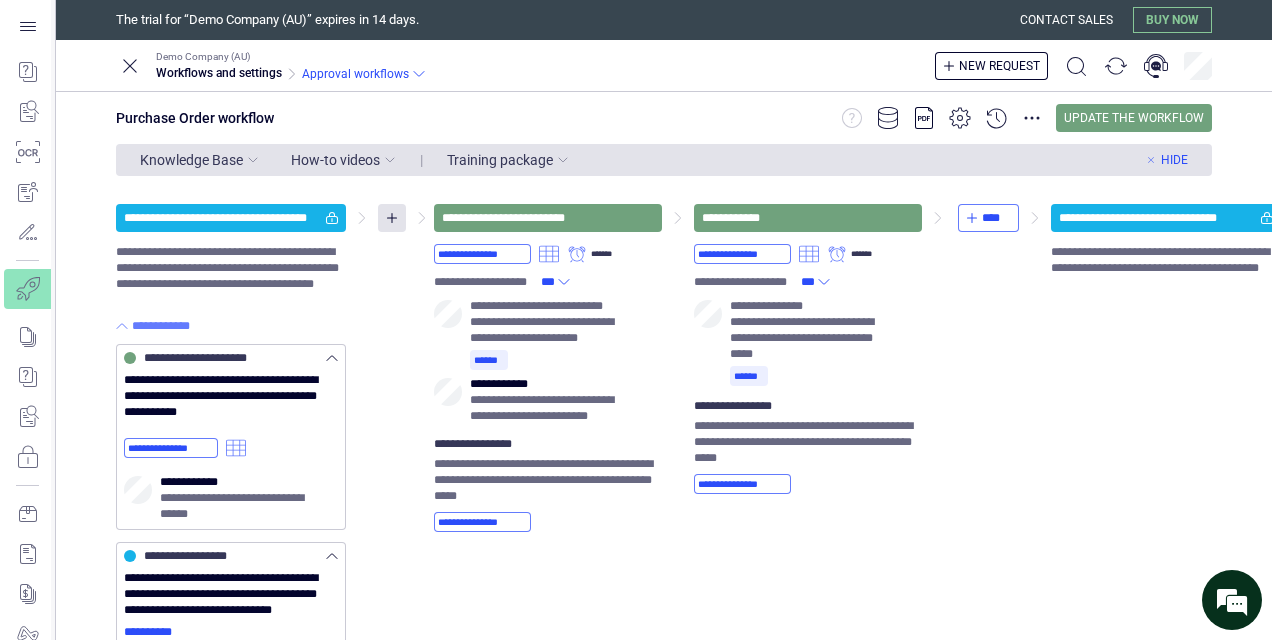 click on "Done" at bounding box center (0, 0) 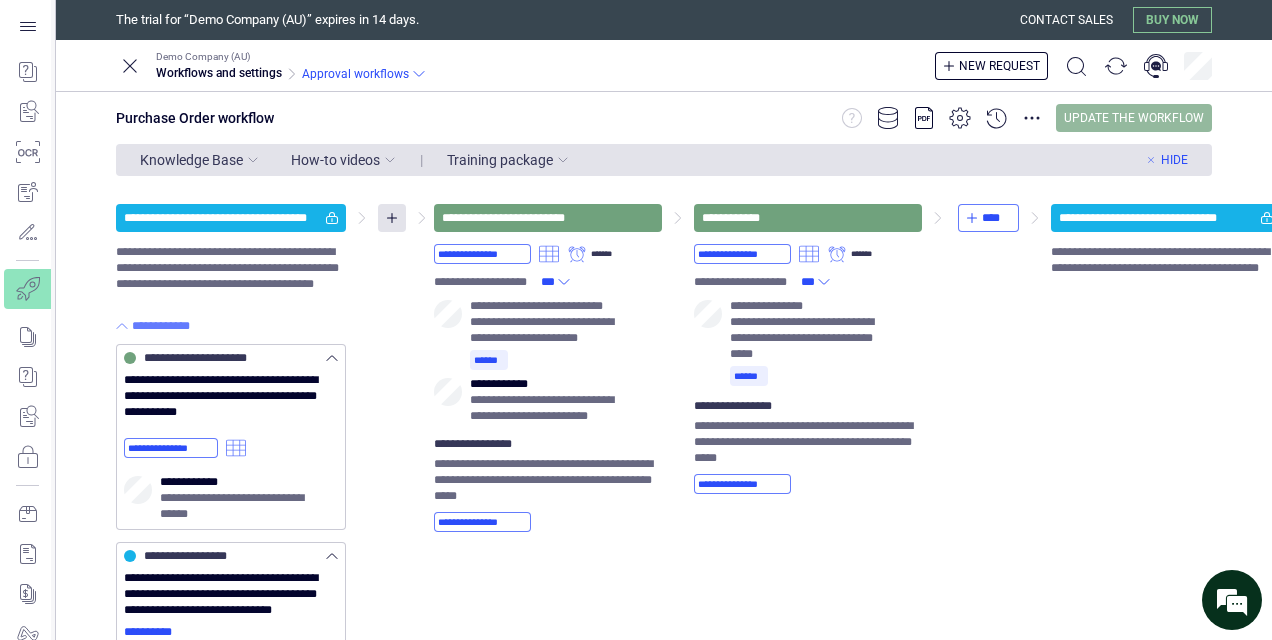 click on "Update the workflow" at bounding box center (1134, 118) 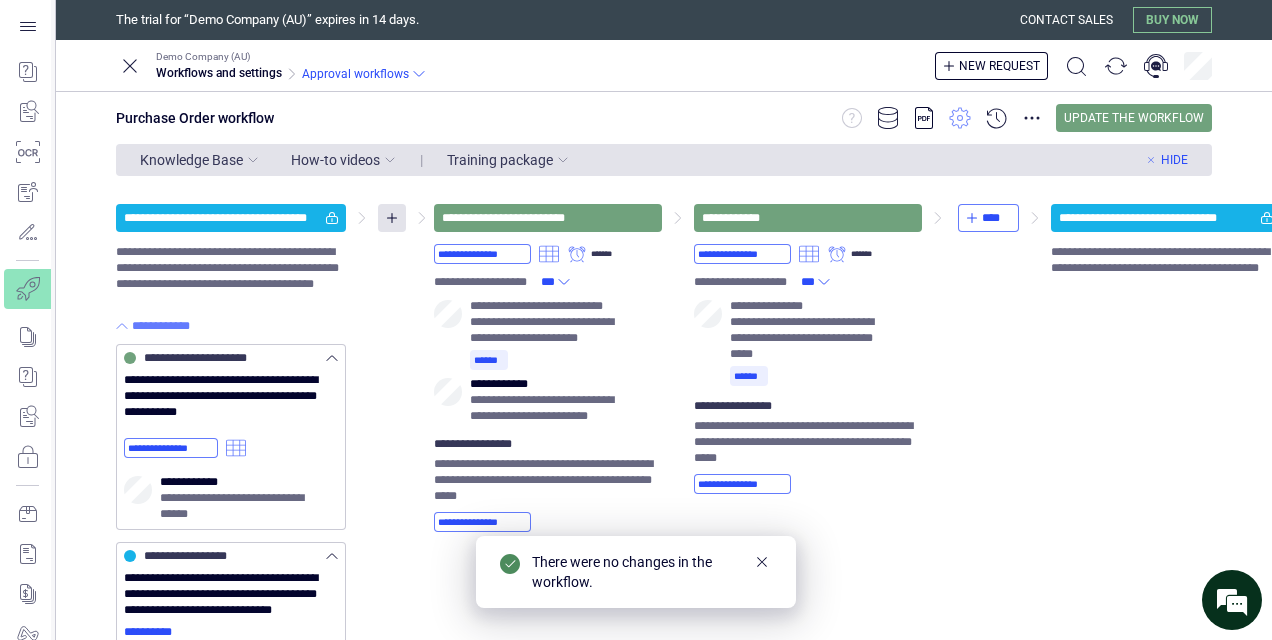 click 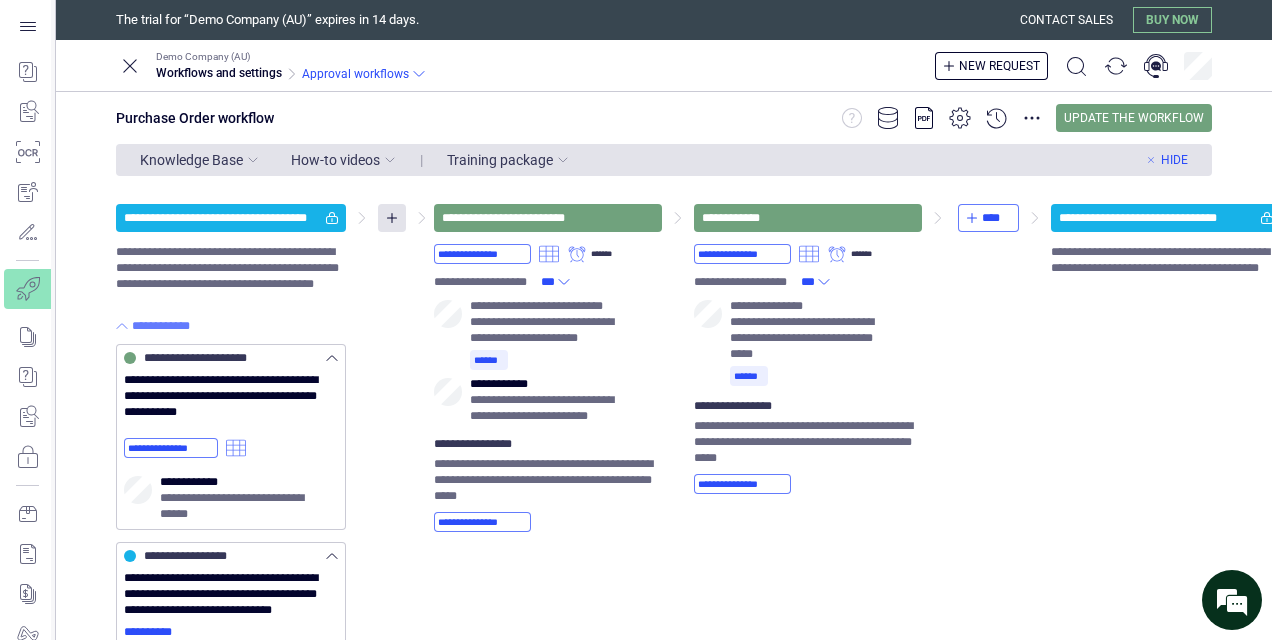 scroll, scrollTop: 239, scrollLeft: 0, axis: vertical 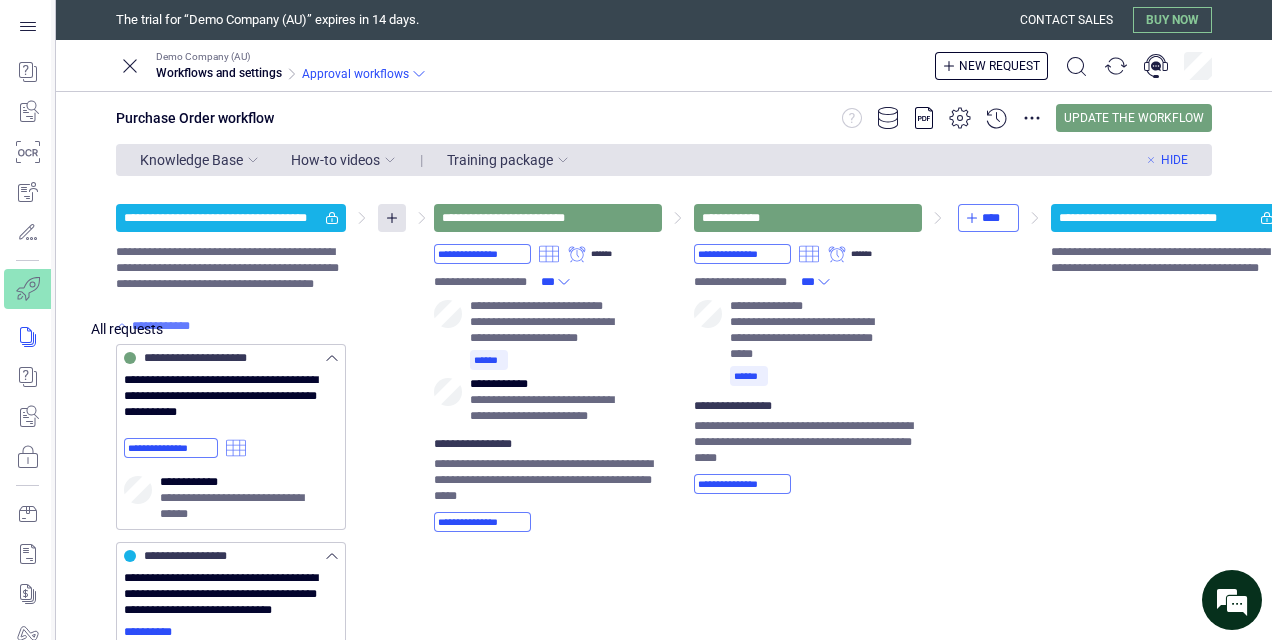 click at bounding box center [41, 337] 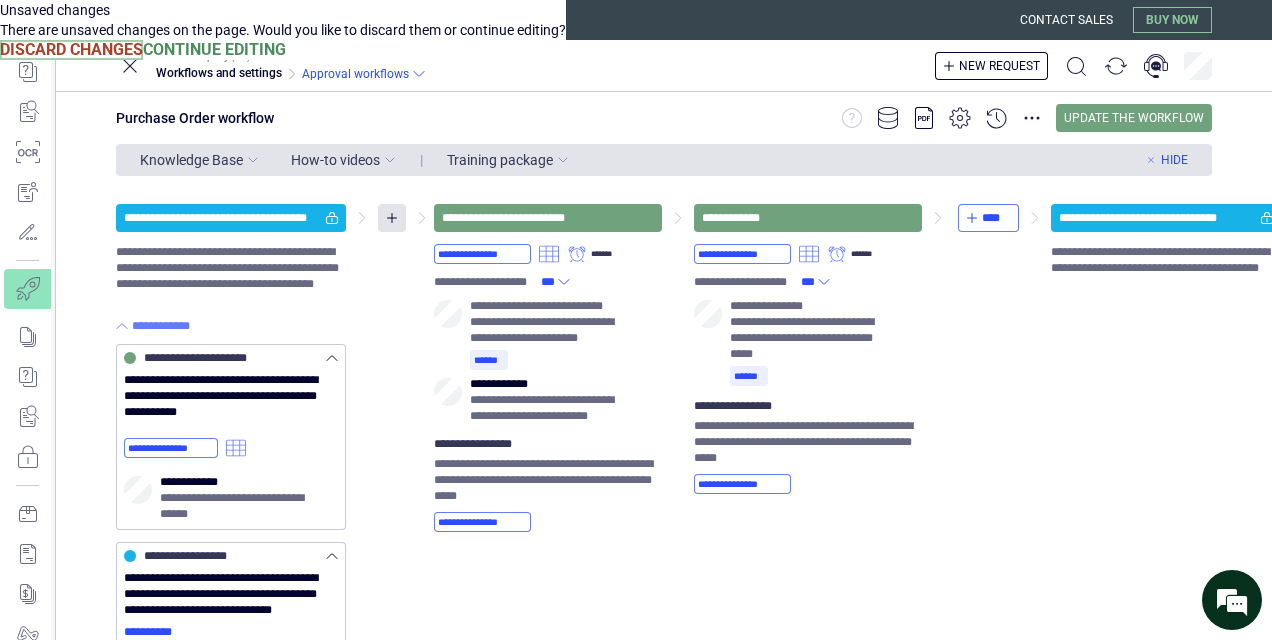click on "Discard Changes" at bounding box center [71, 50] 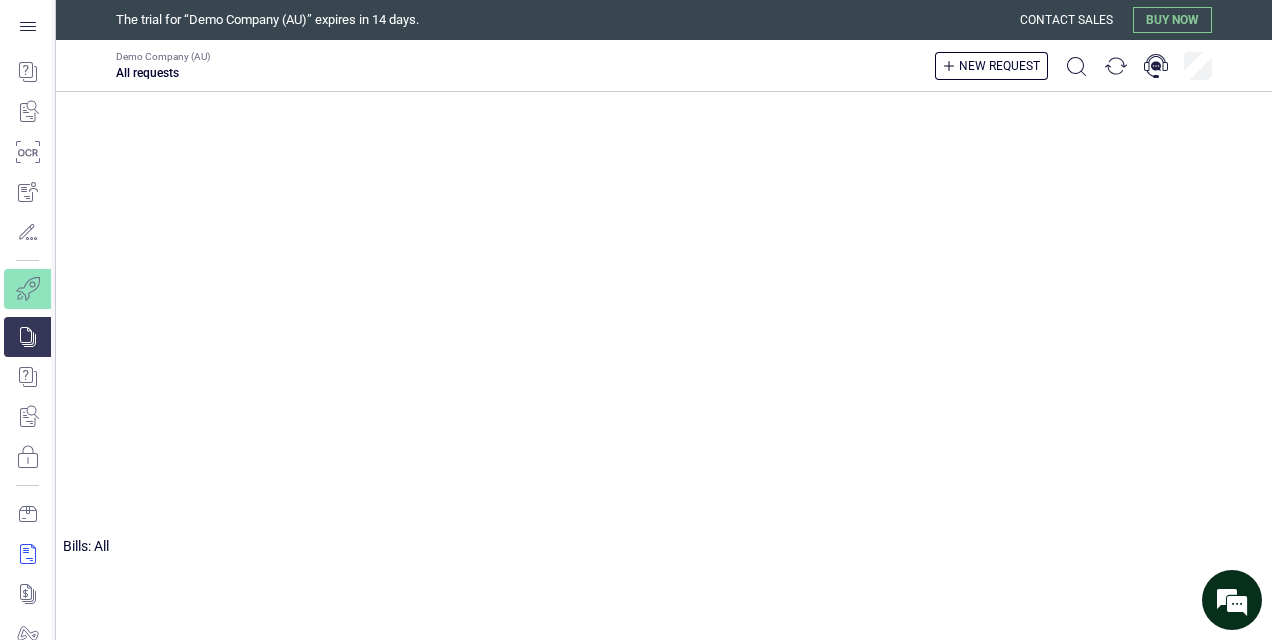click at bounding box center [27, 554] 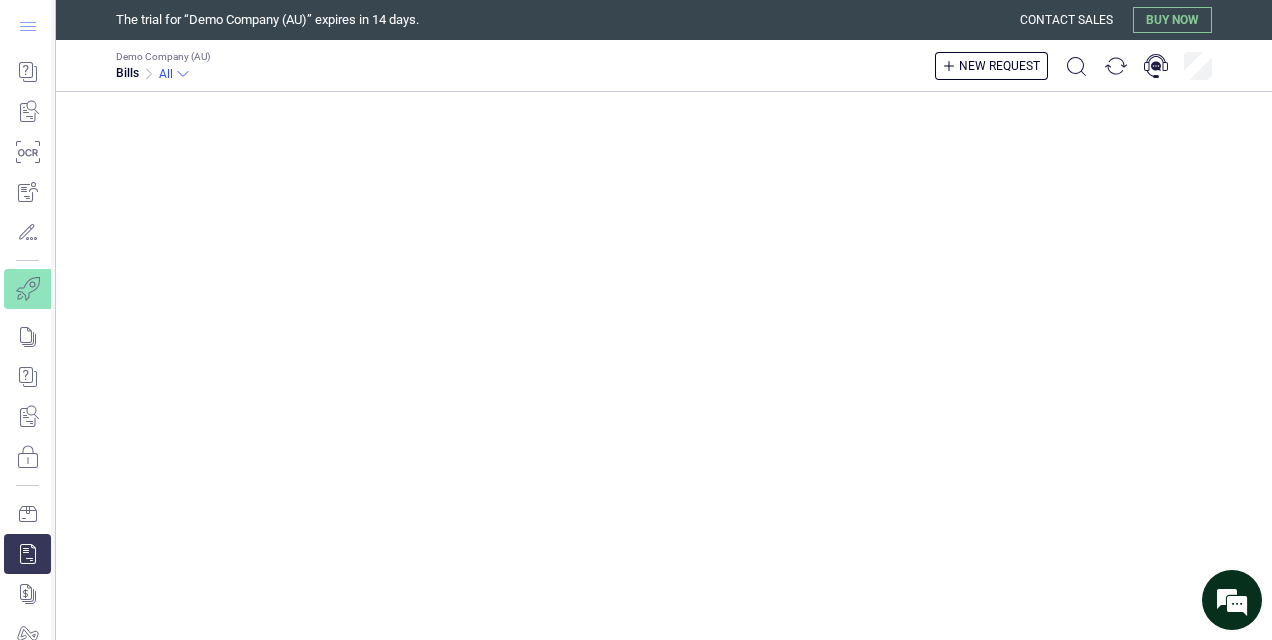 click 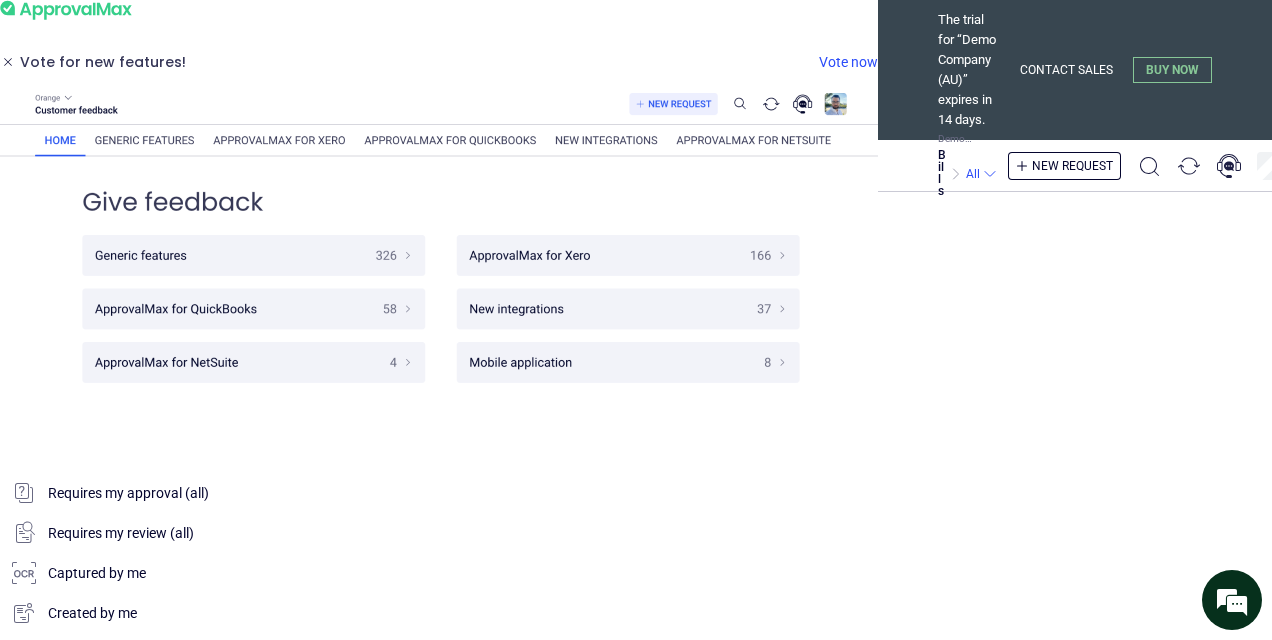 click at bounding box center [439, 743] 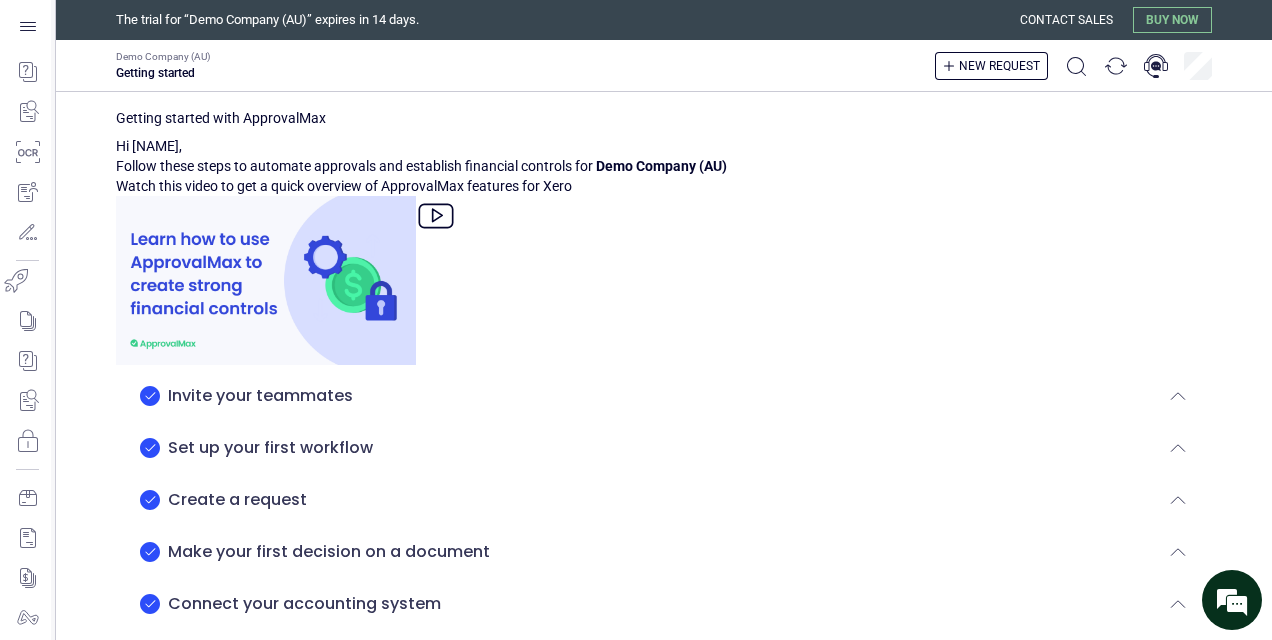 scroll, scrollTop: 242, scrollLeft: 0, axis: vertical 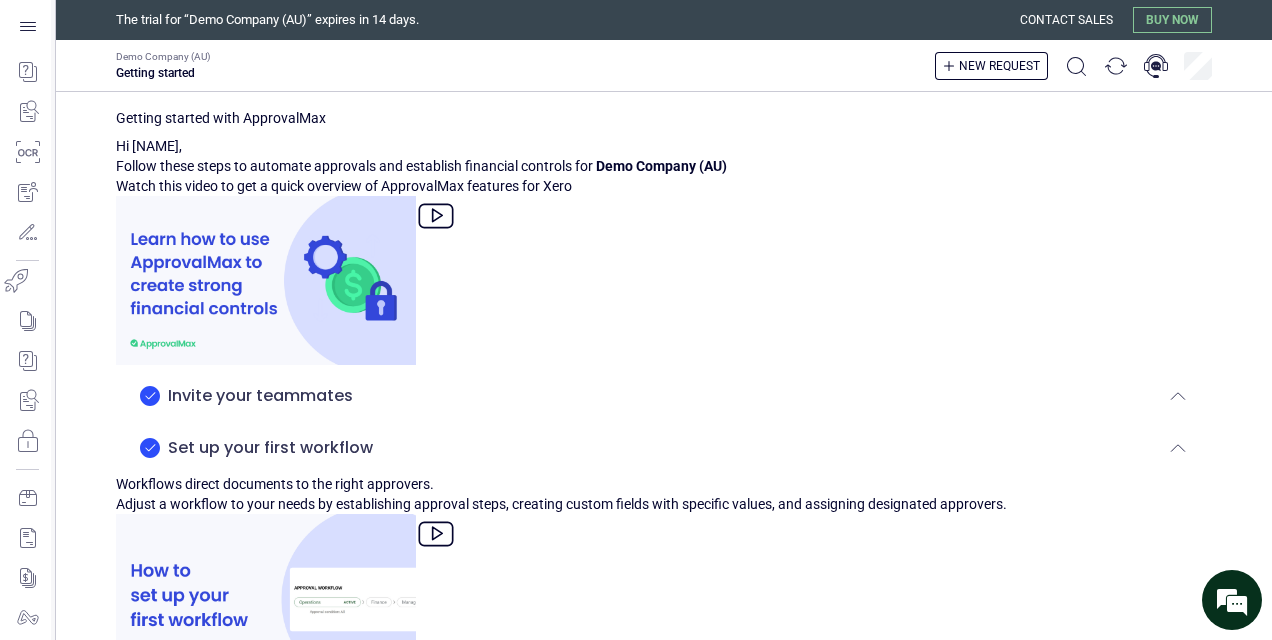 click on "Set up workflow" at bounding box center (664, 698) 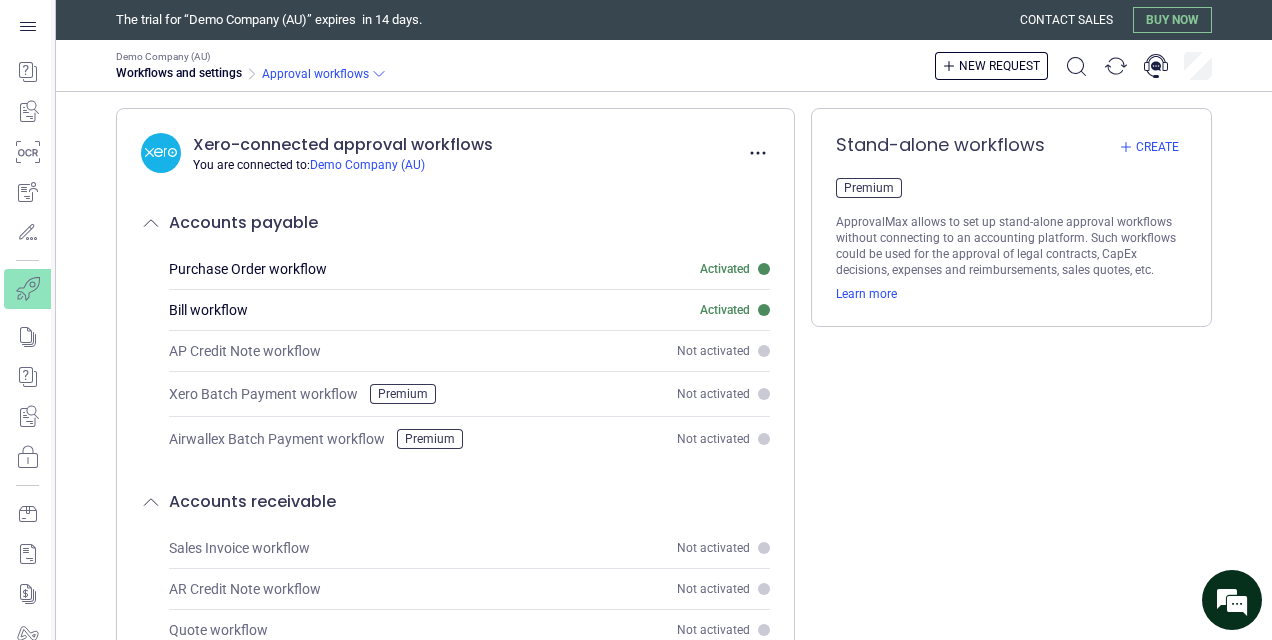 scroll, scrollTop: 0, scrollLeft: 0, axis: both 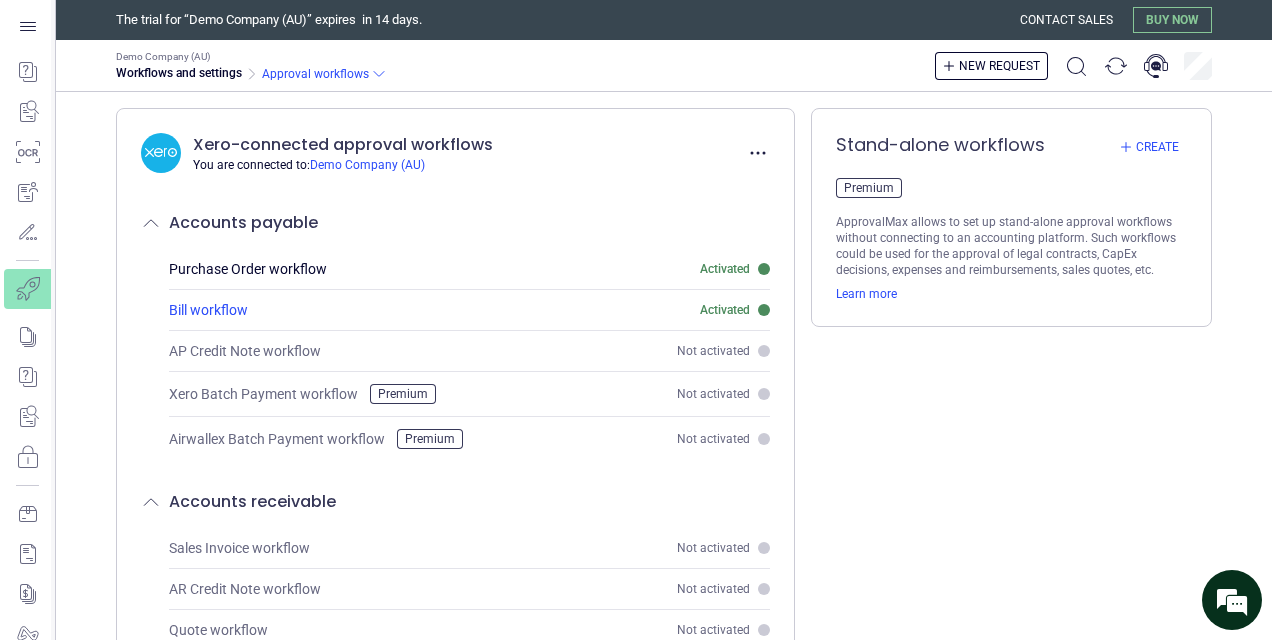 click on "Bill workflow" at bounding box center [208, 310] 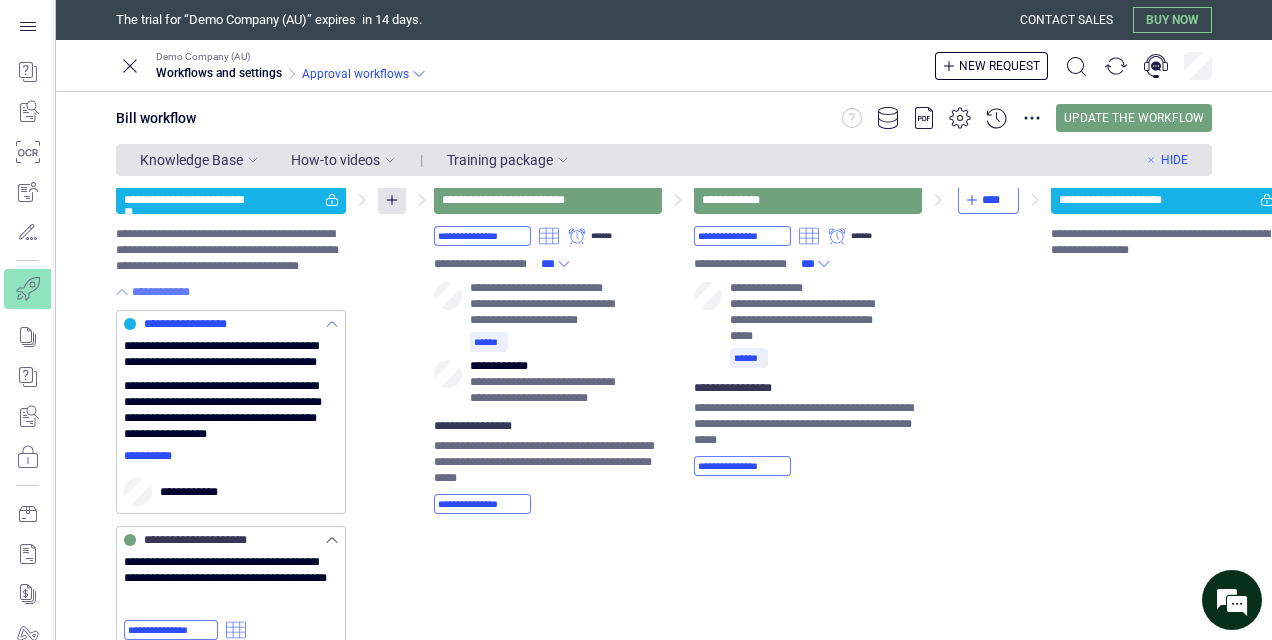 scroll, scrollTop: 0, scrollLeft: 0, axis: both 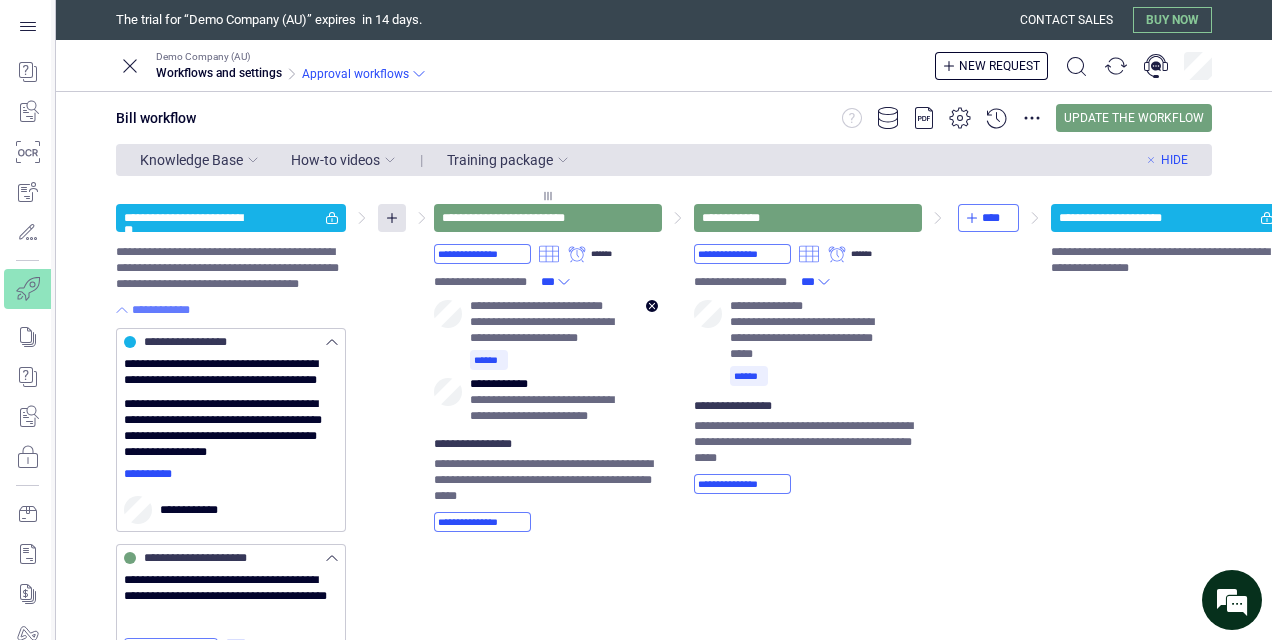 click on "**********" at bounding box center [554, 306] 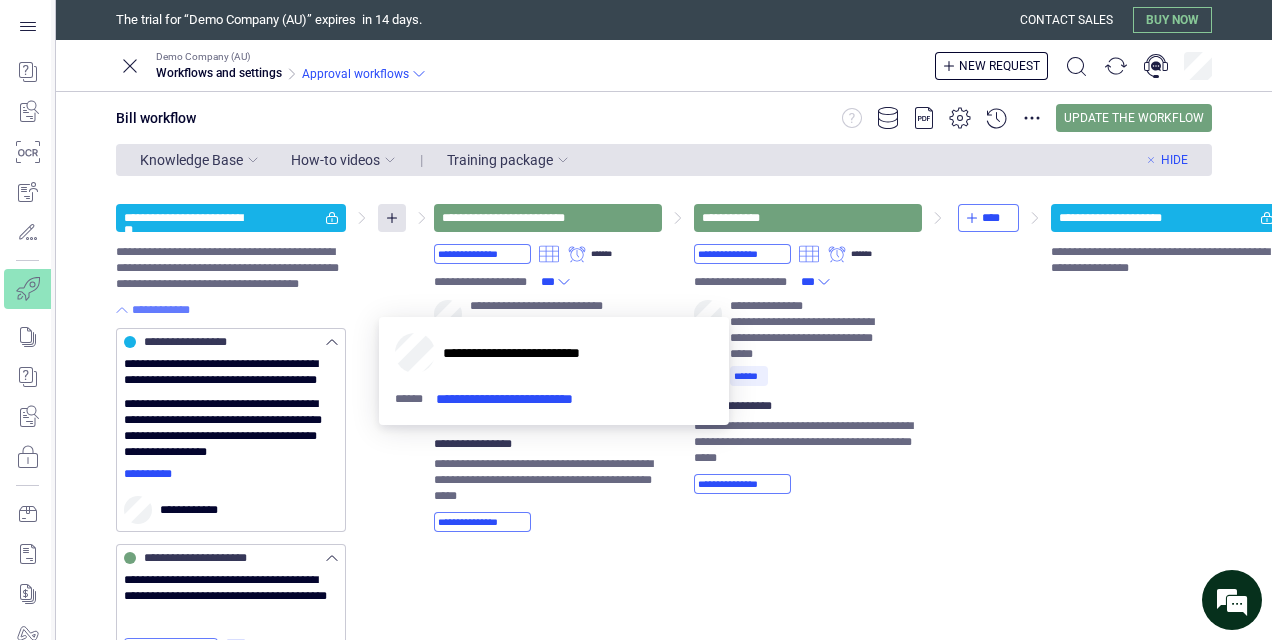 click on "**********" at bounding box center [698, 653] 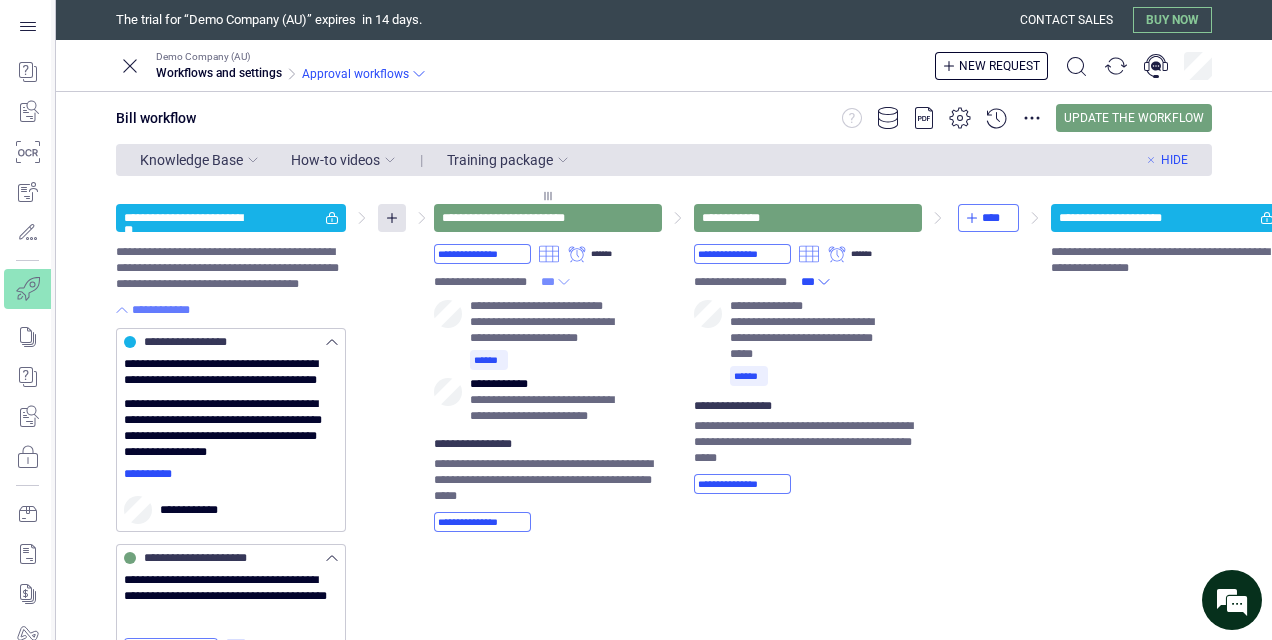 click 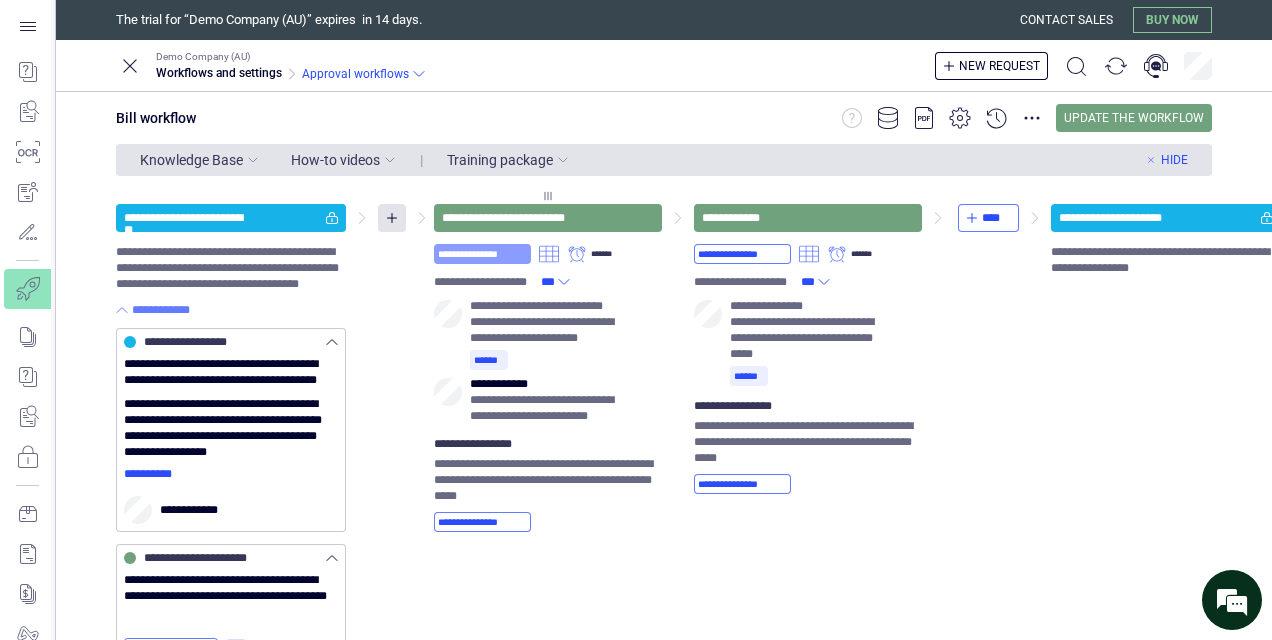 click on "**********" at bounding box center (482, 254) 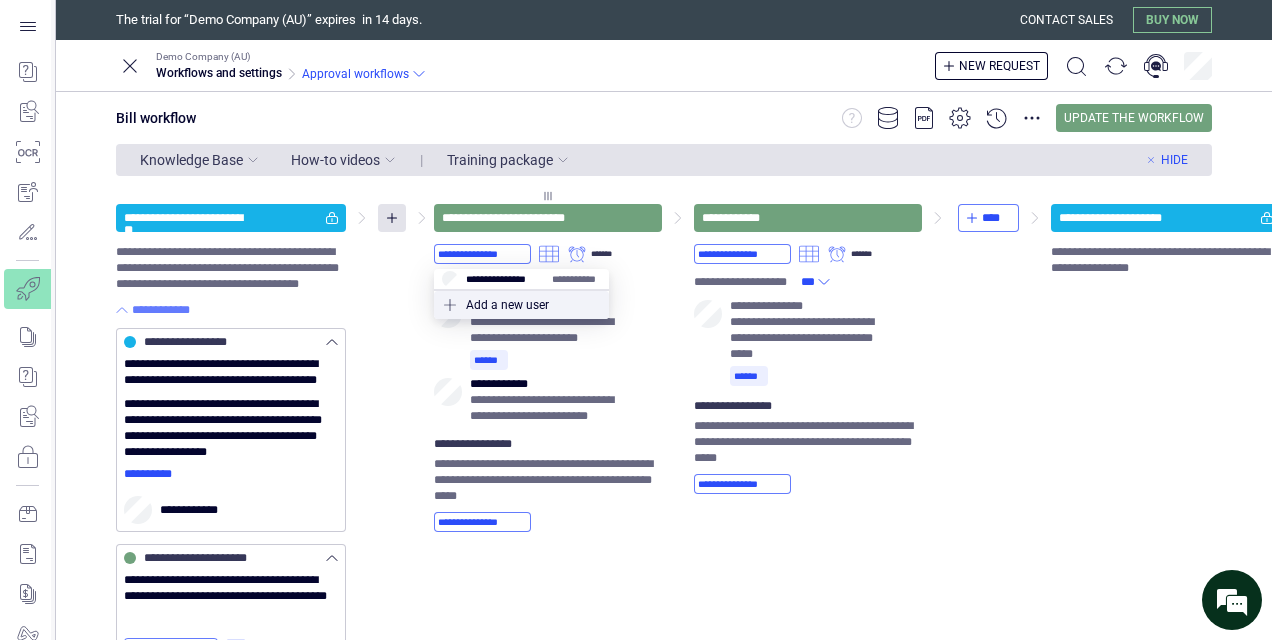 click 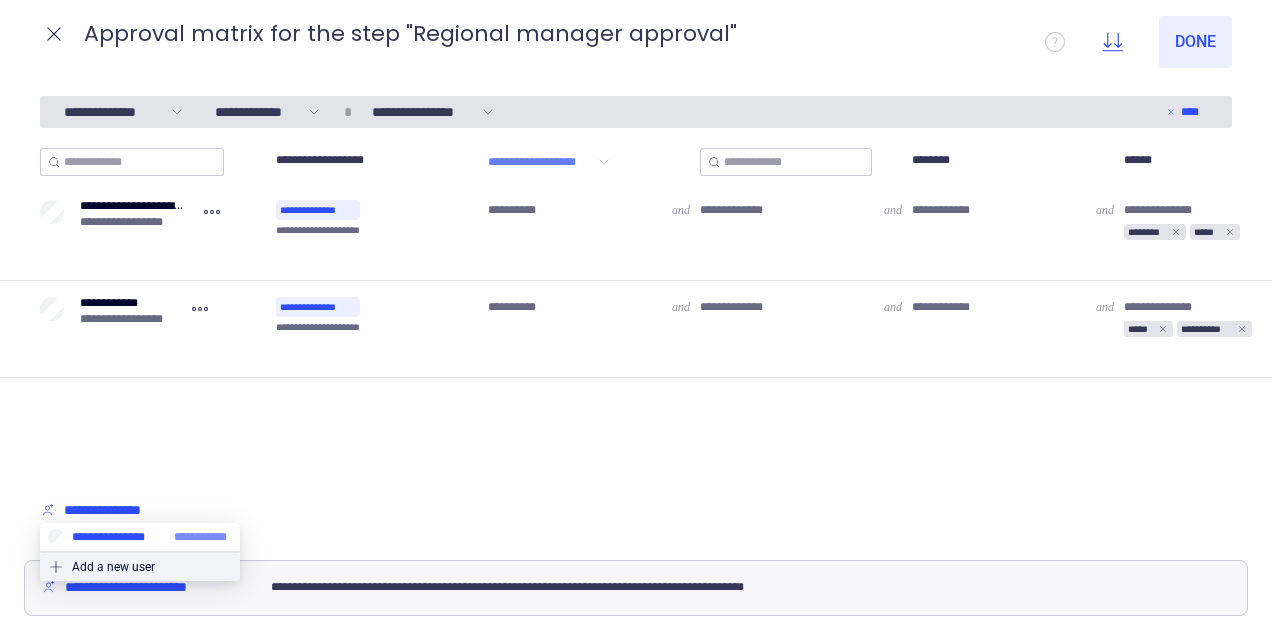 drag, startPoint x: 61, startPoint y: 512, endPoint x: 56, endPoint y: 523, distance: 12.083046 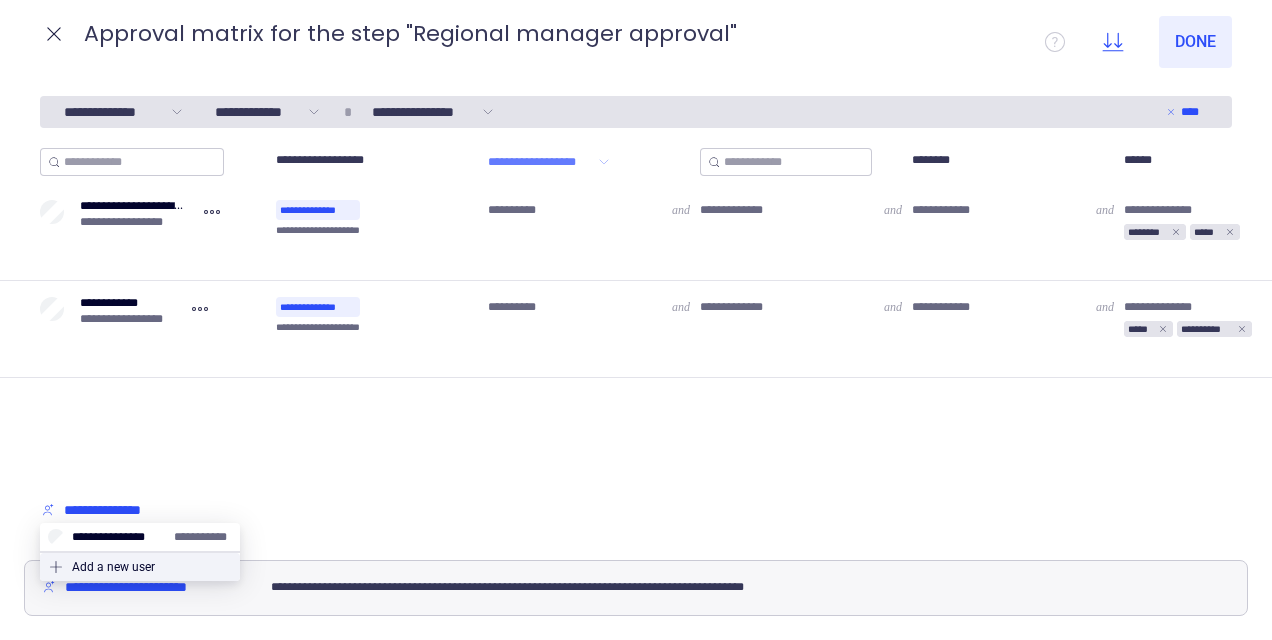 click on "**********" at bounding box center (986, 232) 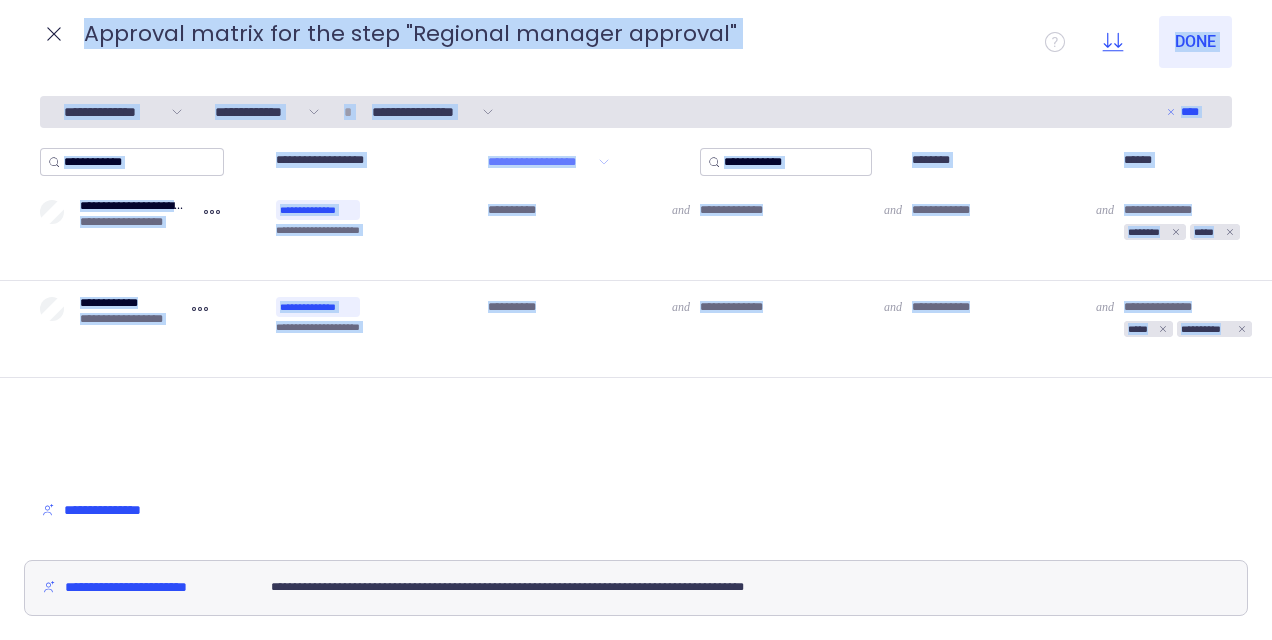 click on "**********" at bounding box center [636, 320] 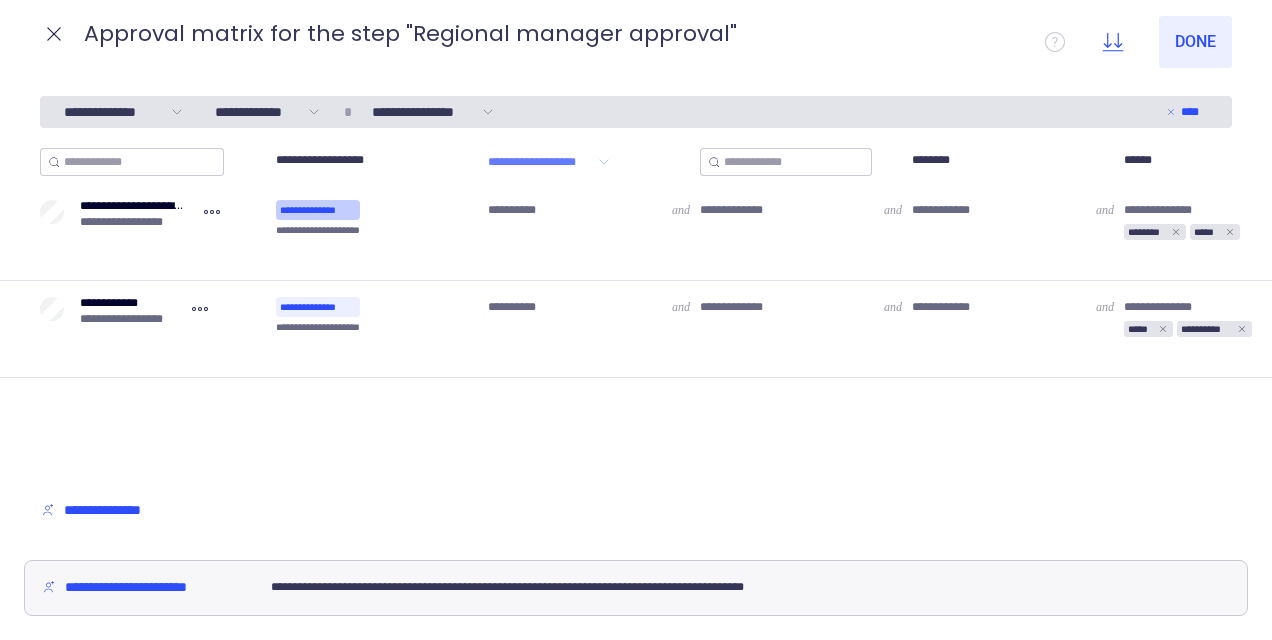 click on "**********" at bounding box center [318, 210] 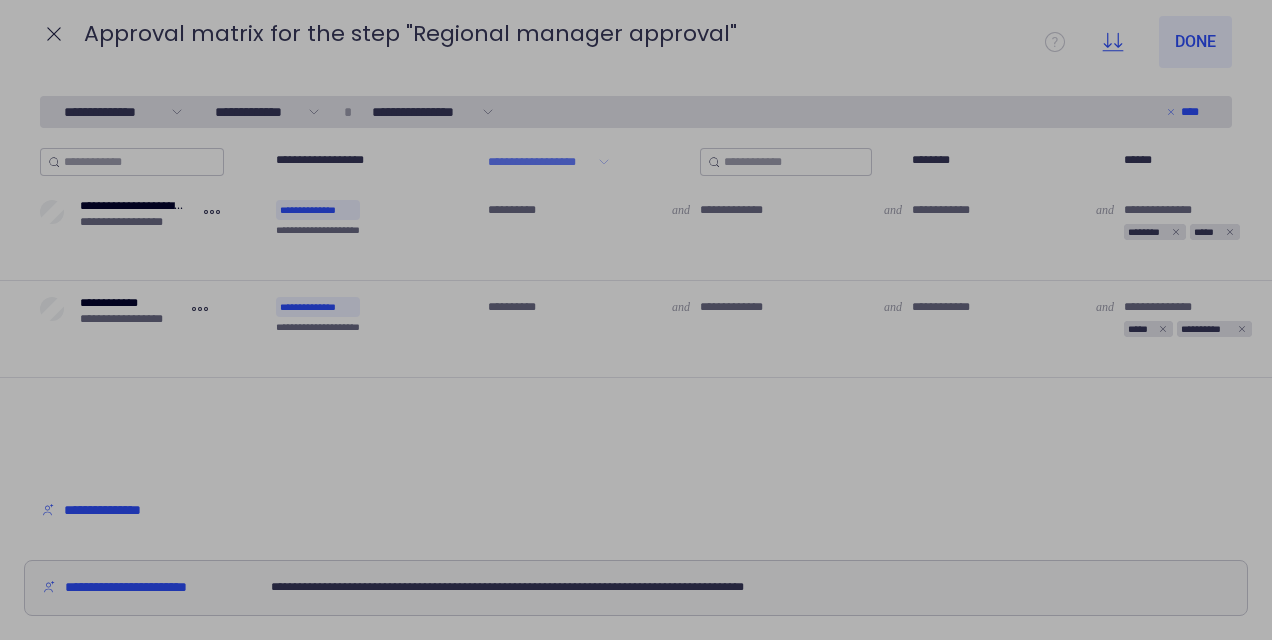 click on "These rules will define which value an approver can edit. You can not add new value, only select from the list approval matrix for the step. Supplier Always mandatory Date Always mandatory Due Date Always mandatory Reference The field is optional Note For Approvers The field is optional Line Amount Type Always mandatory Item The field is optional Line Description Always mandatory Line Qty Always mandatory Line Unit Price Always mandatory Account Always mandatory Tax The field is optional Line Tax Amount The field is optional Region The field is optional Currency Always mandatory Manual Exchange Rate The field is optional Attachment The field is optional regionalmanager@example.org can edit with Allow to edit this field Allow to edit this field Allow to edit this field Allow to edit this field Allow to edit this field Allow to edit this field Allow to edit this field Allow to edit this field Allow to edit this field Allow to edit this field Allow to edit this field Allow to edit this field Jo Mahendran" at bounding box center (0, 0) 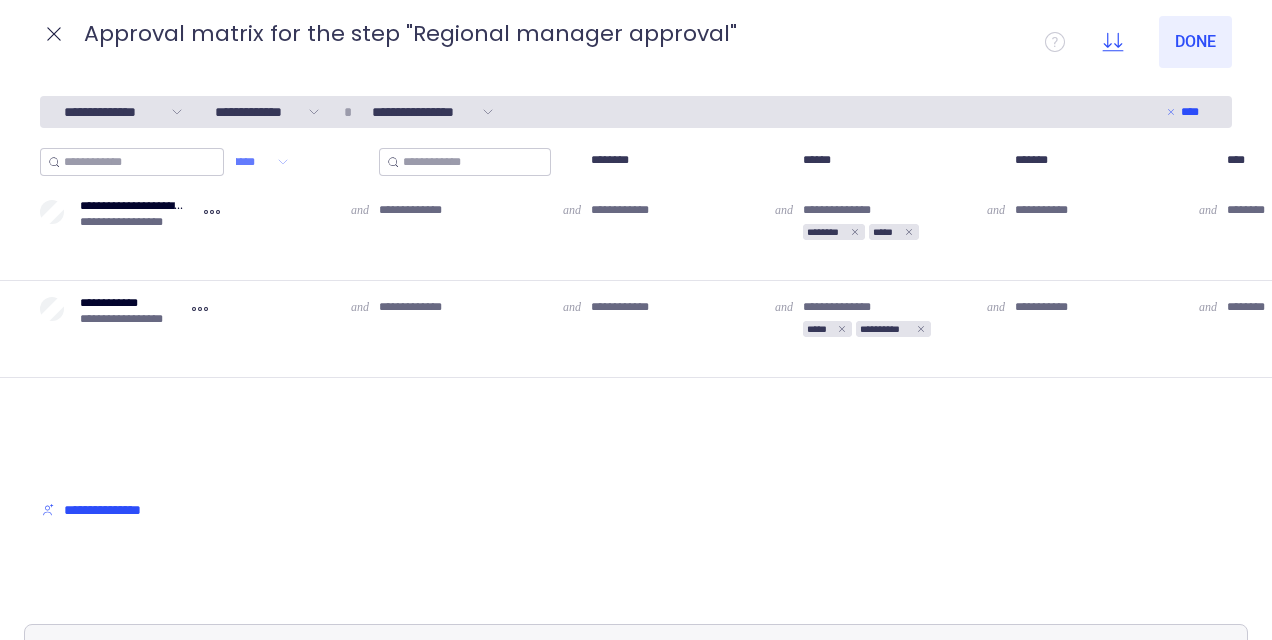scroll, scrollTop: 0, scrollLeft: 323, axis: horizontal 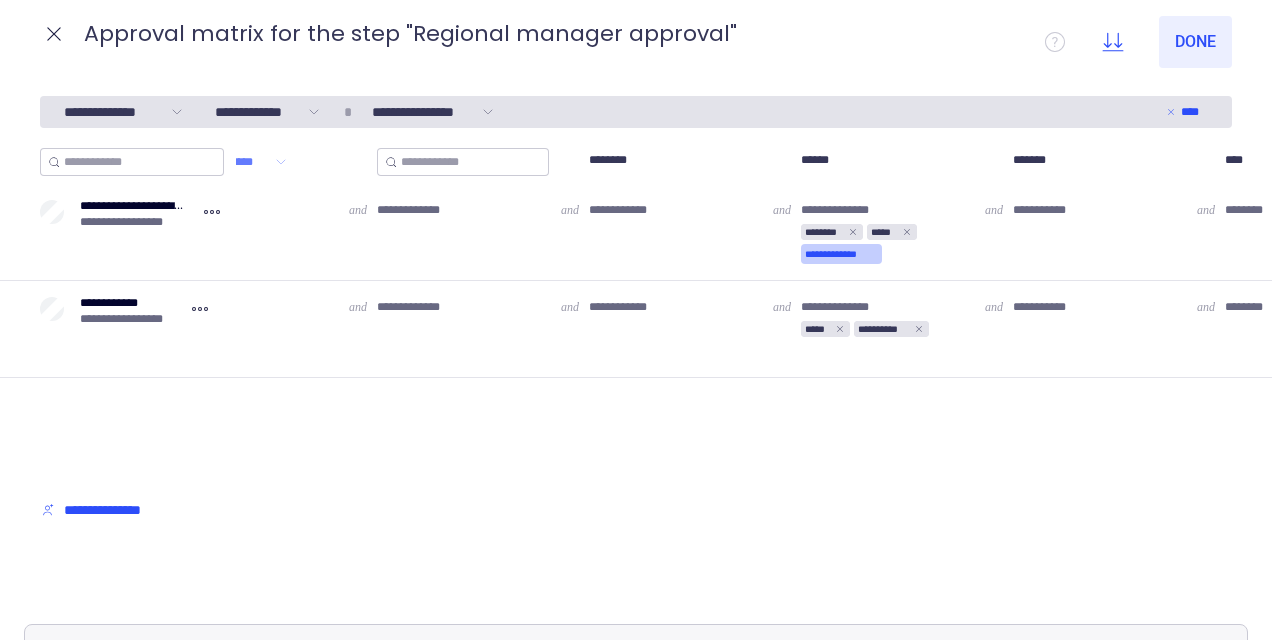 click on "**********" at bounding box center (841, 254) 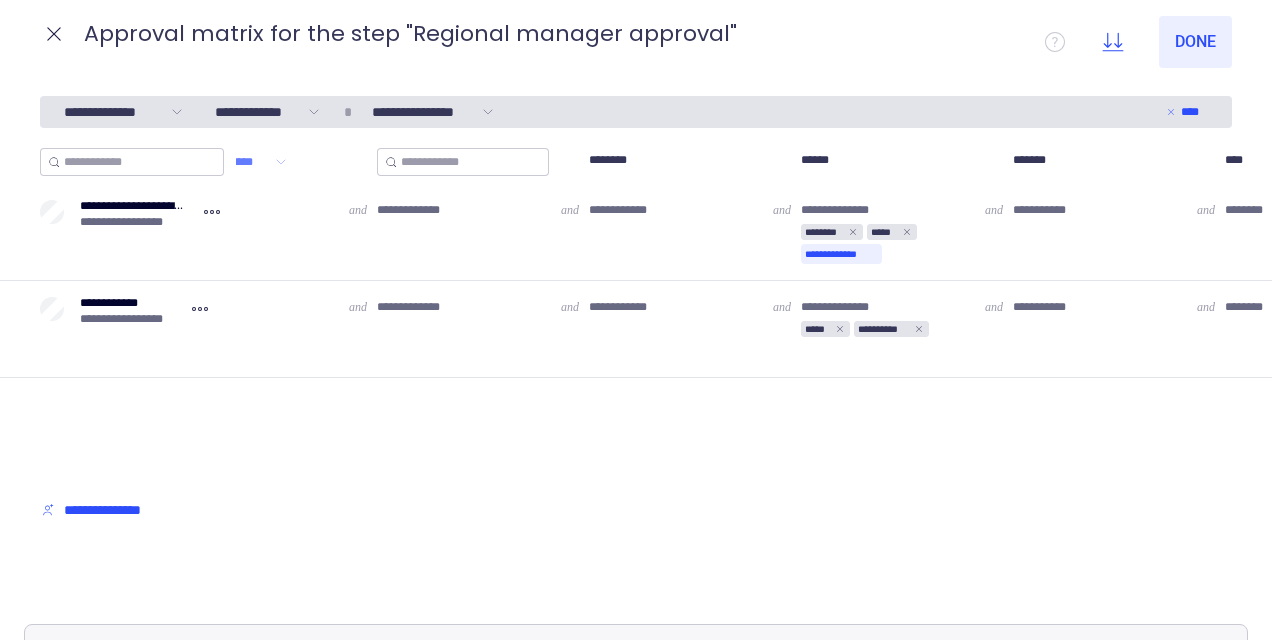 click on "**********" at bounding box center (663, 232) 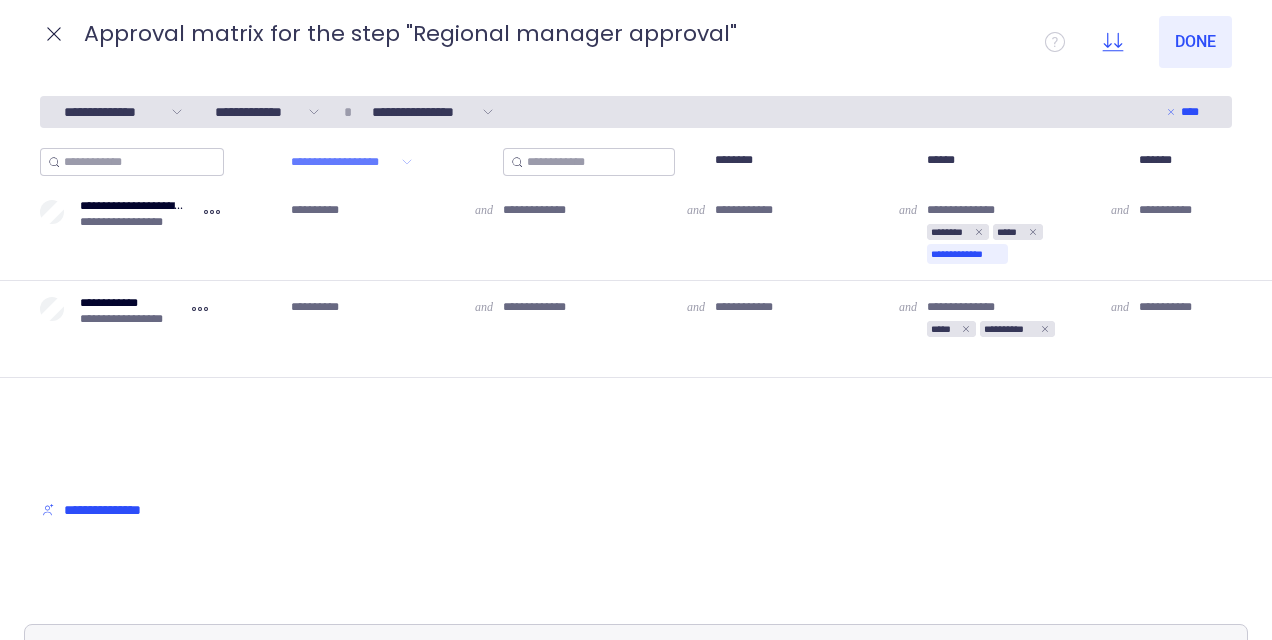 scroll, scrollTop: 0, scrollLeft: 198, axis: horizontal 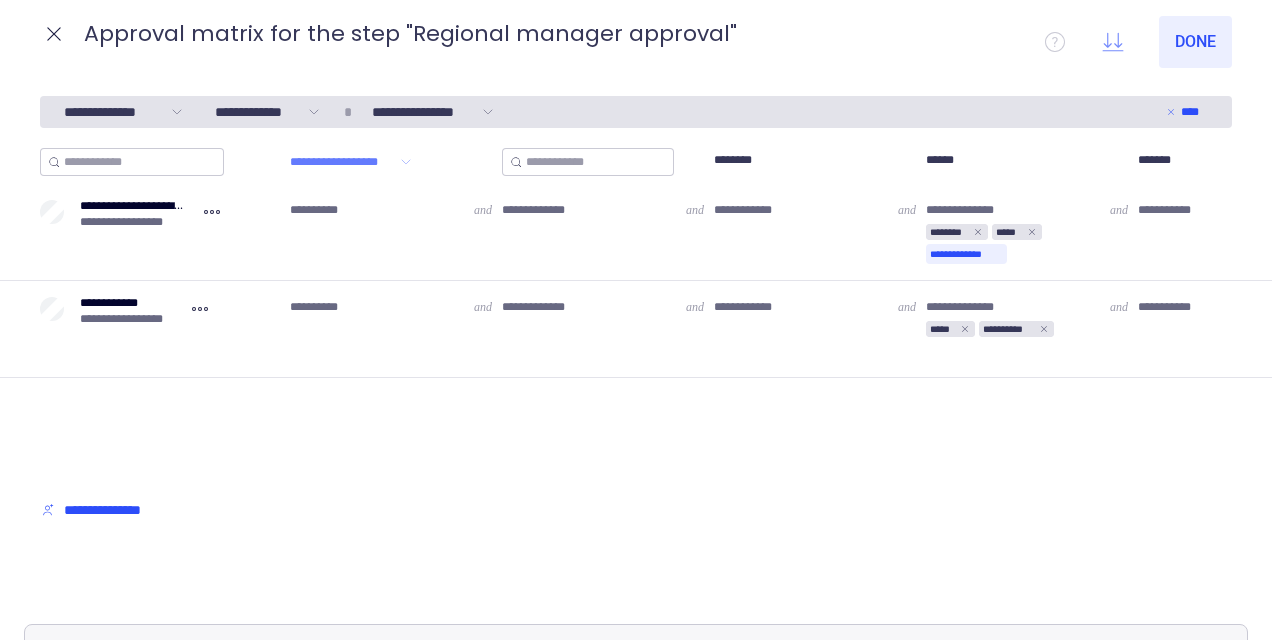 click 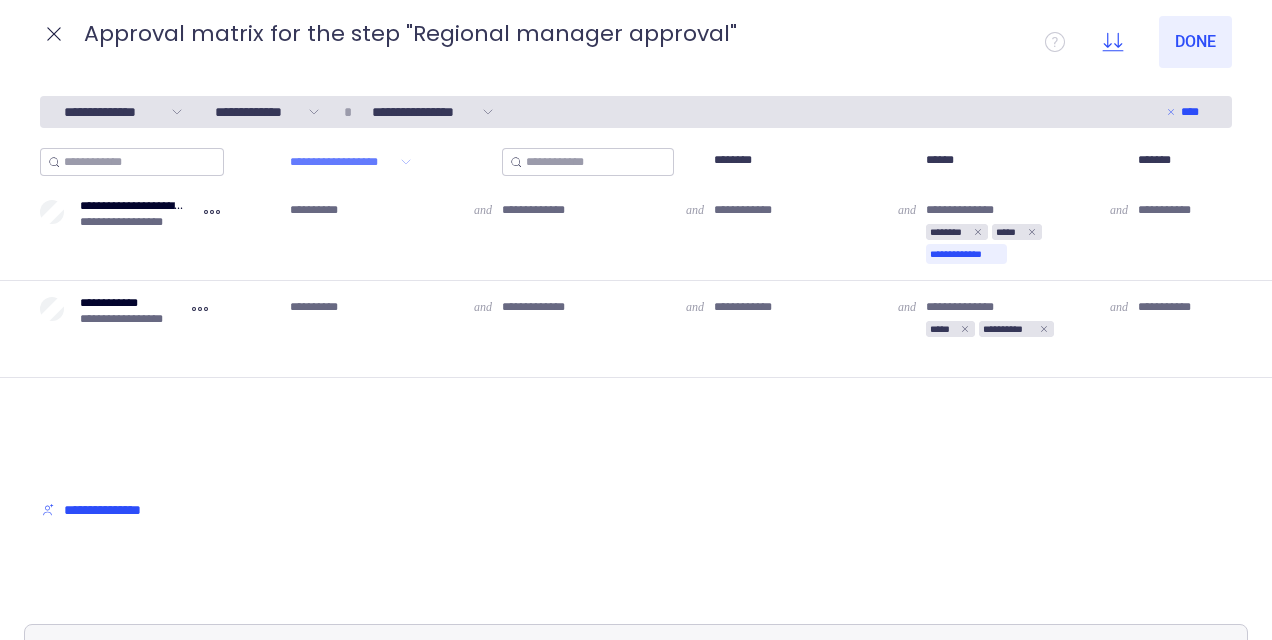 click on "Approval matrix for the step "Regional manager approval"" at bounding box center [555, 34] 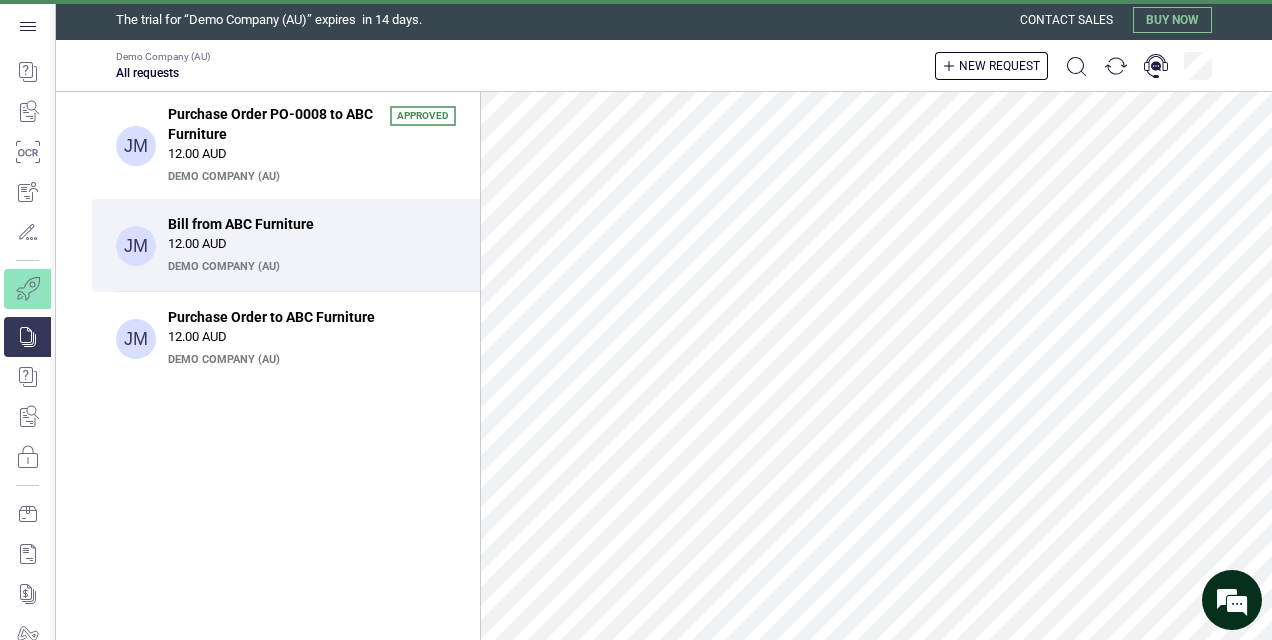 scroll, scrollTop: 0, scrollLeft: 0, axis: both 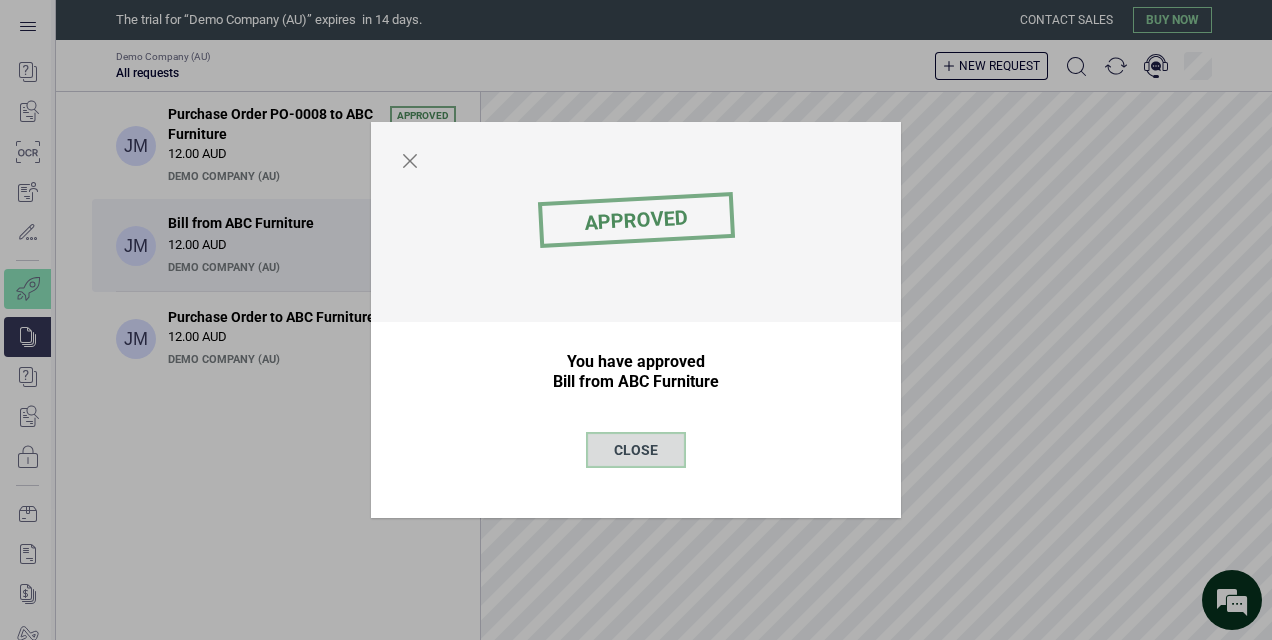 click on "Close" at bounding box center [636, 450] 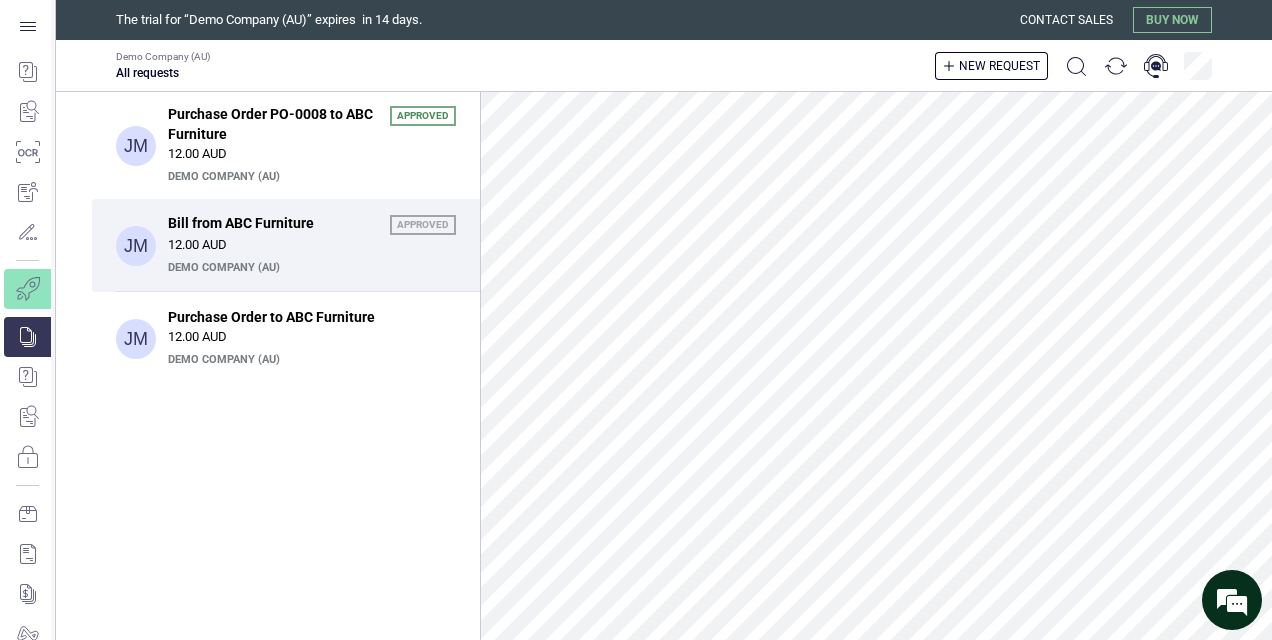 scroll, scrollTop: 0, scrollLeft: 0, axis: both 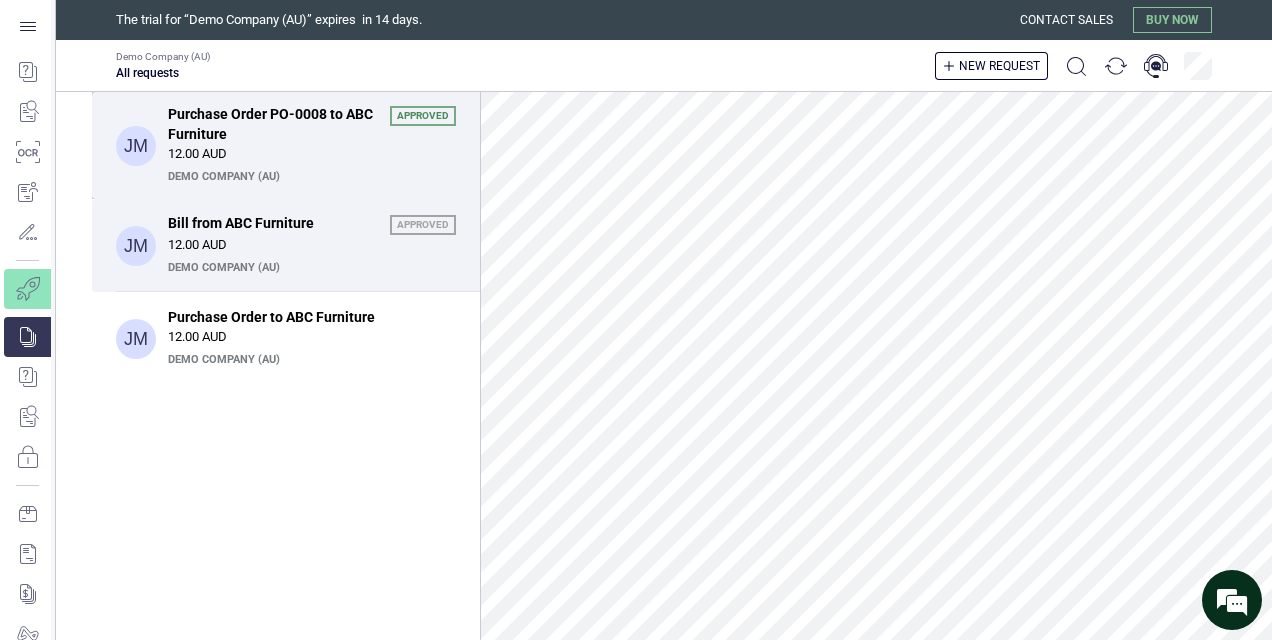 click on "12.00 AUD" at bounding box center [312, 154] 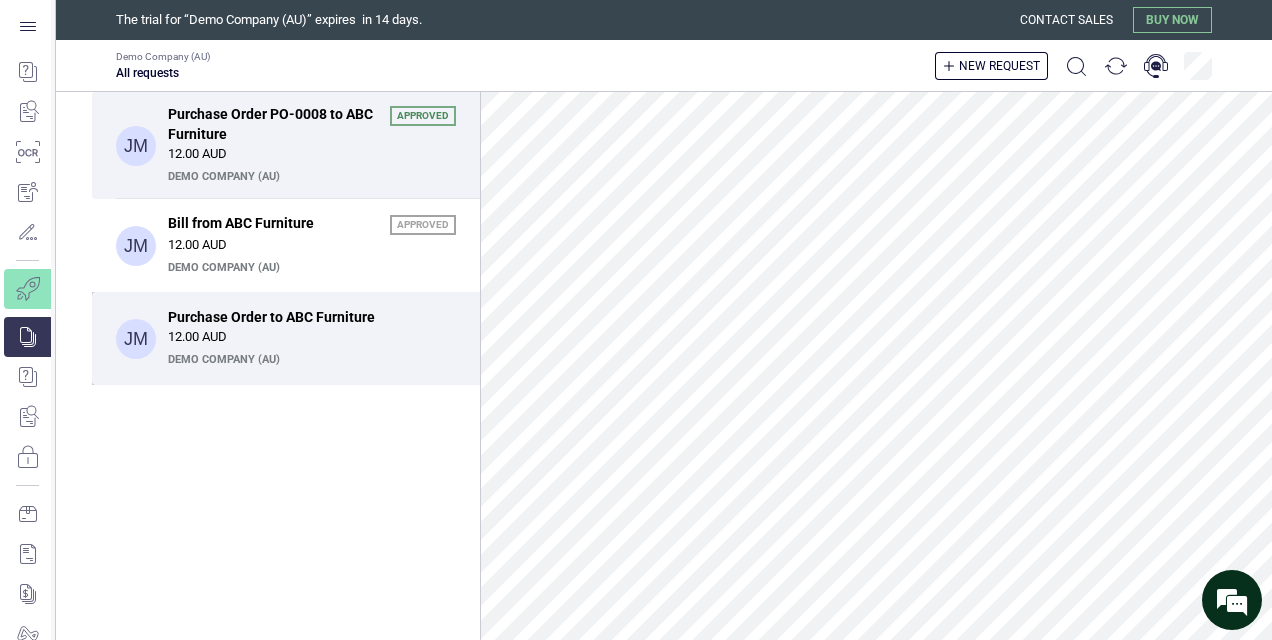 scroll, scrollTop: 89, scrollLeft: 0, axis: vertical 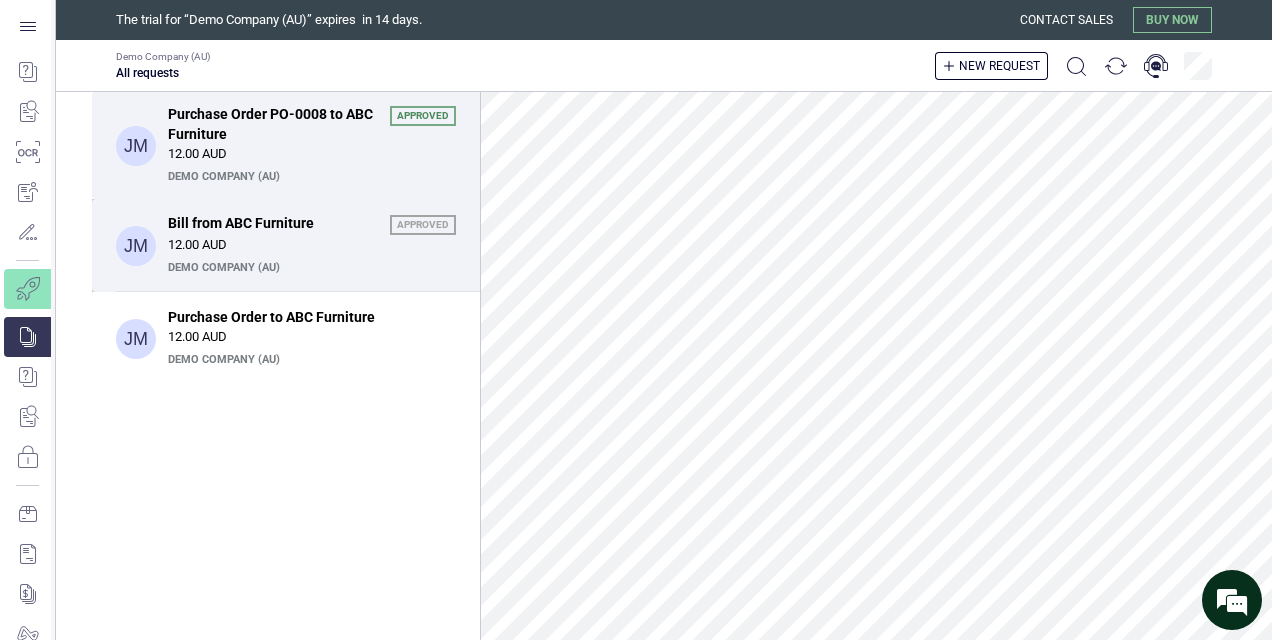 click on "[FIRST] Bill from ABC Furniture Approved 12.00 AUD Demo Company (AU)" at bounding box center [286, 245] 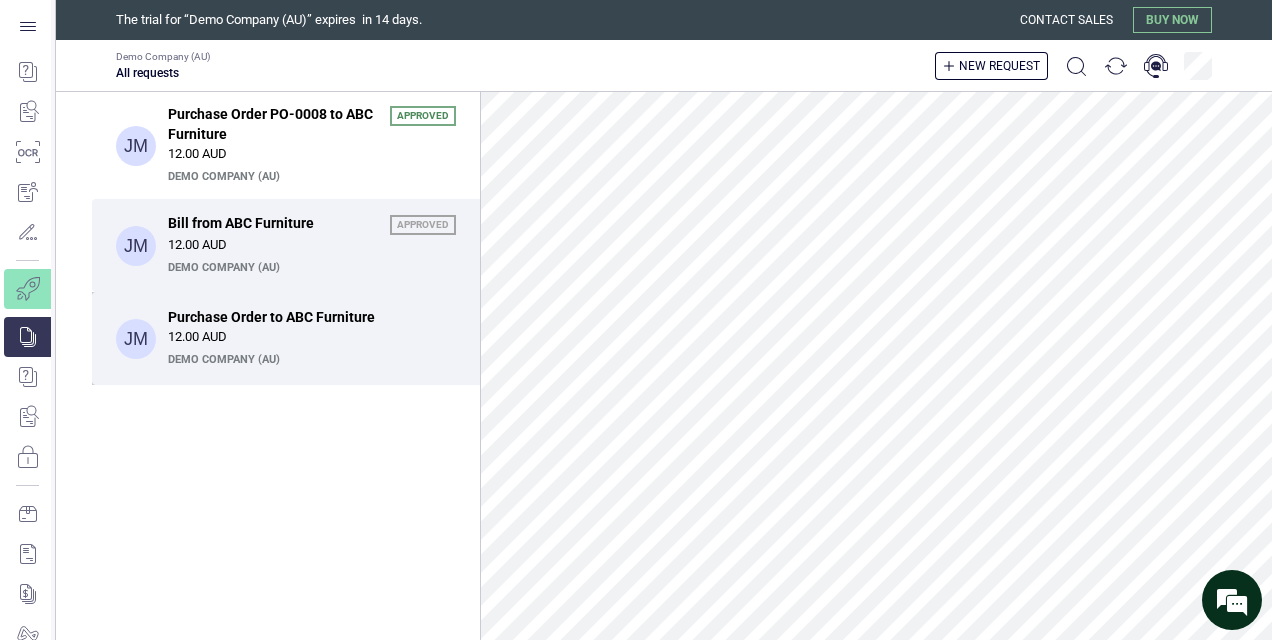 scroll, scrollTop: 237, scrollLeft: 0, axis: vertical 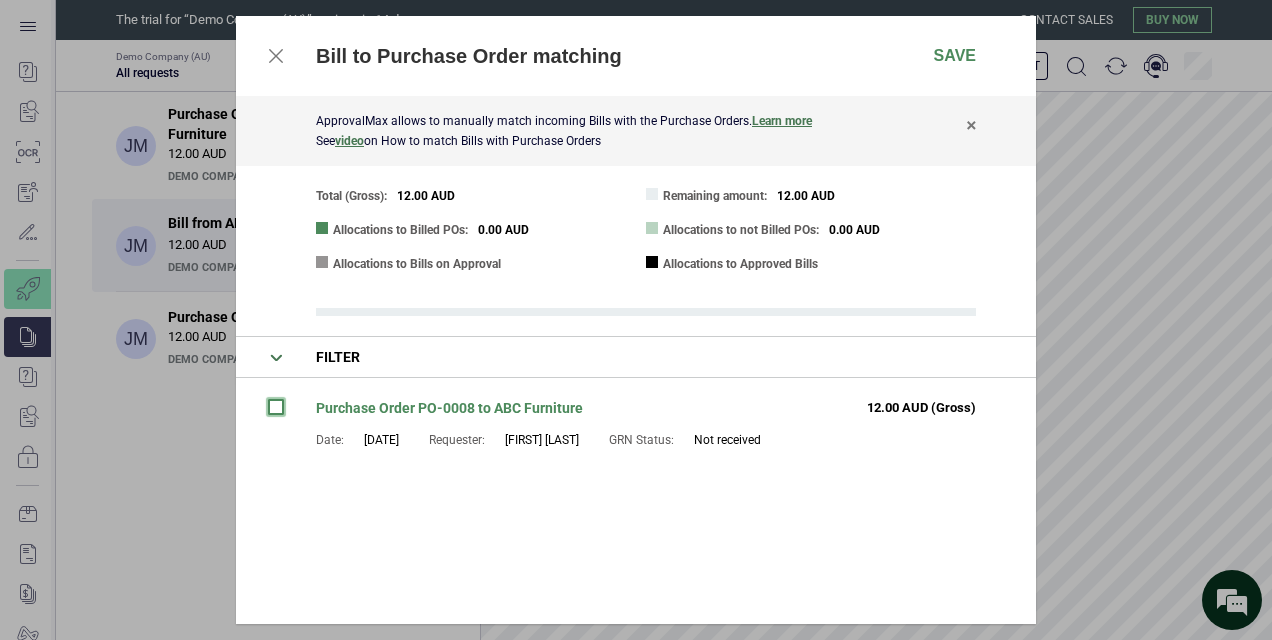 click at bounding box center [276, 407] 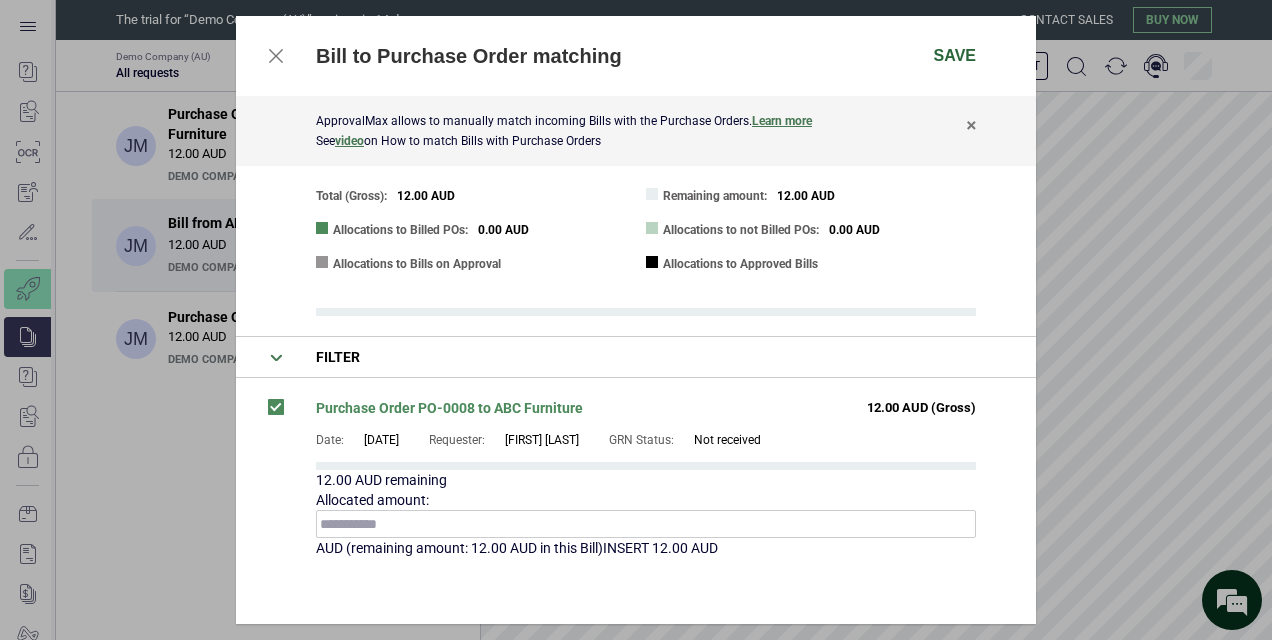 click on "Save" at bounding box center [955, 56] 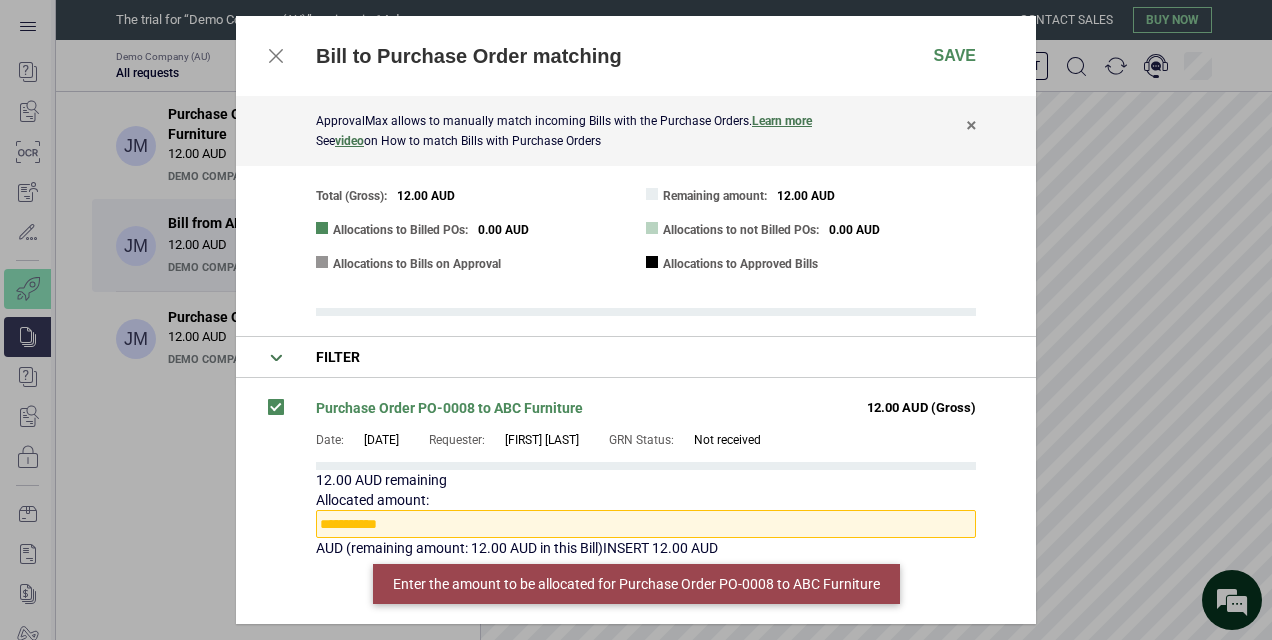 click at bounding box center (646, 524) 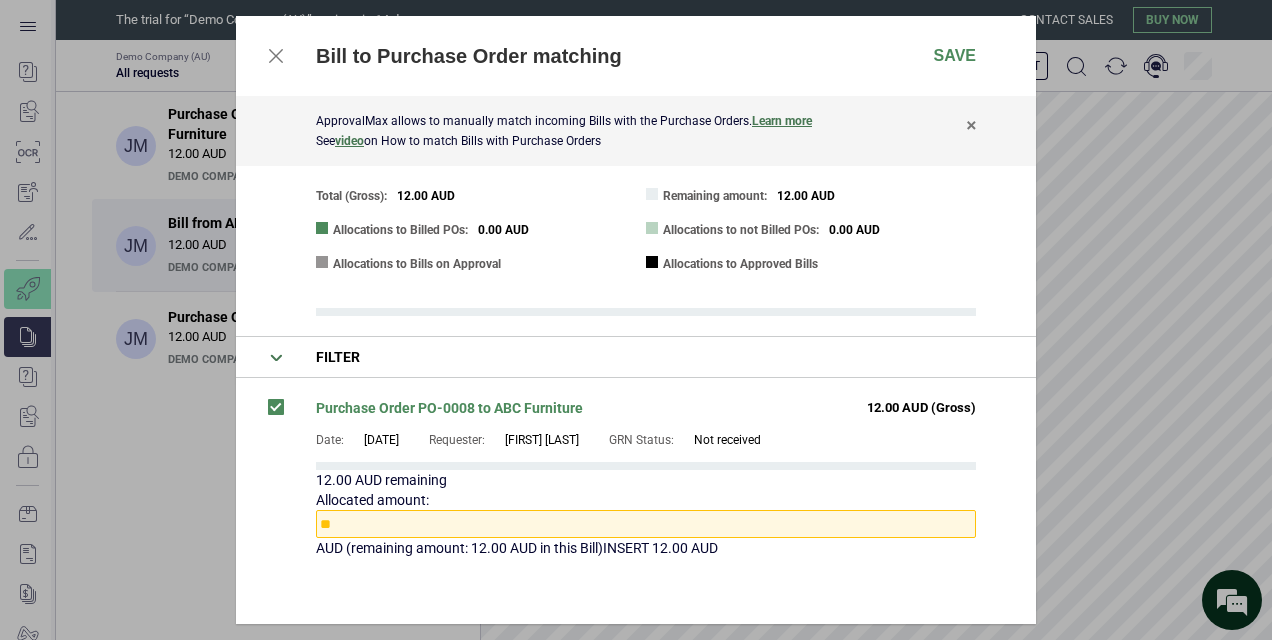 type on "**" 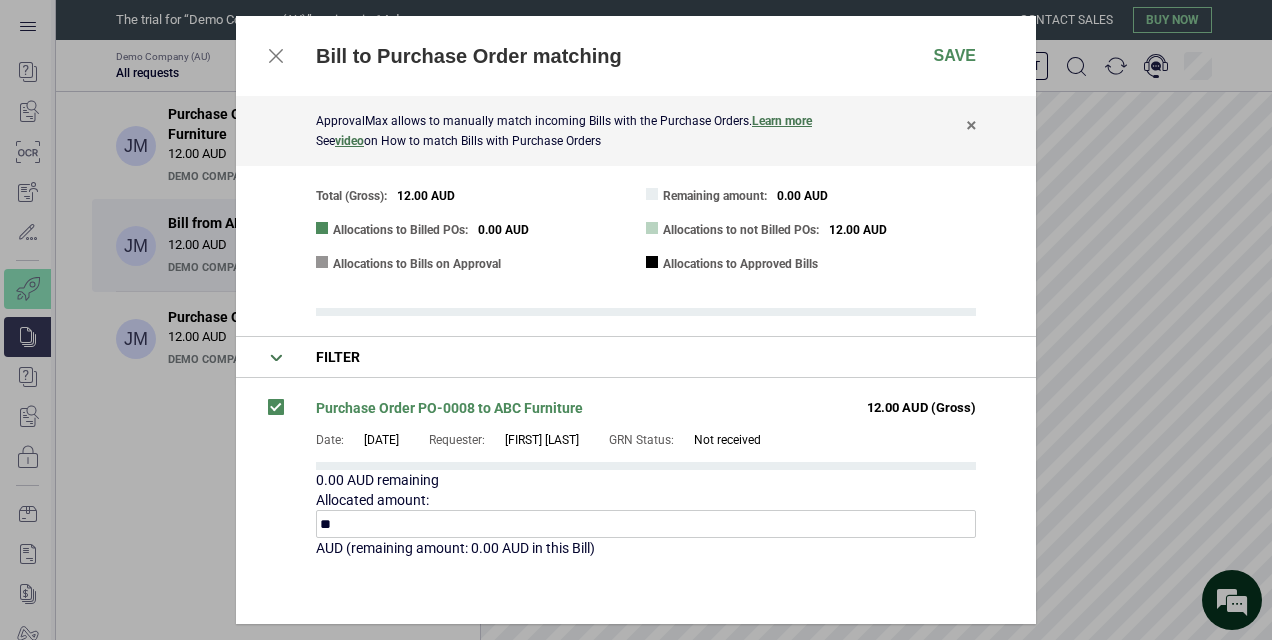 click on "Bill to Purchase Order matching Save" at bounding box center (636, 56) 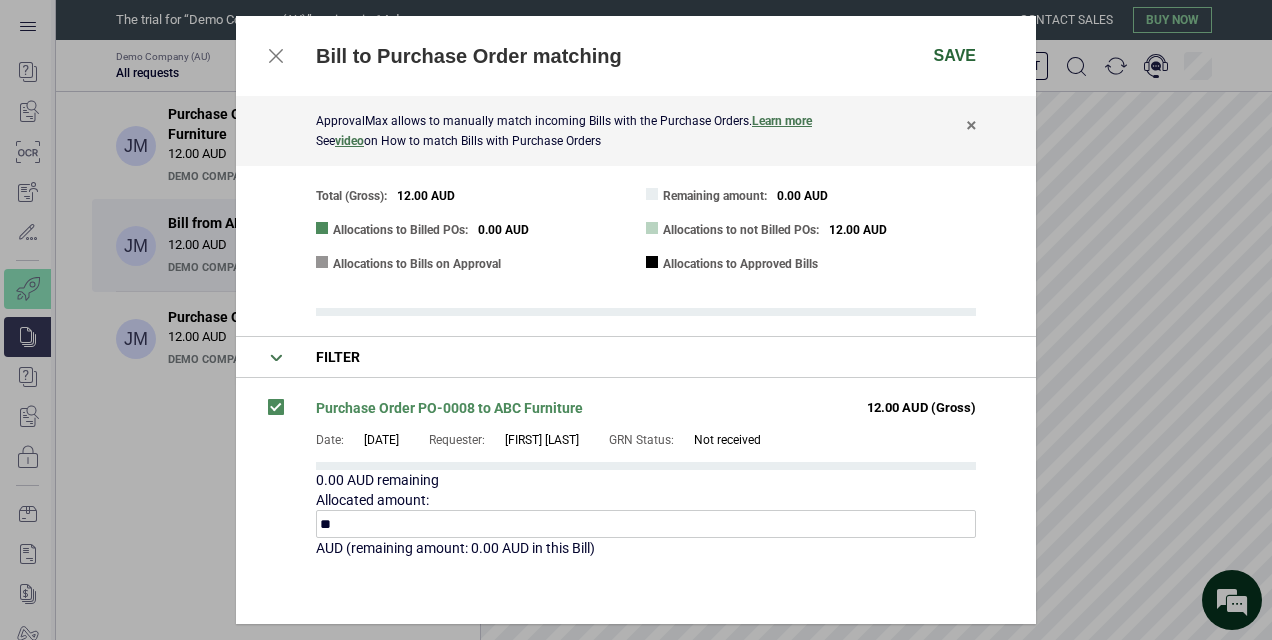 click on "Save" at bounding box center (955, 56) 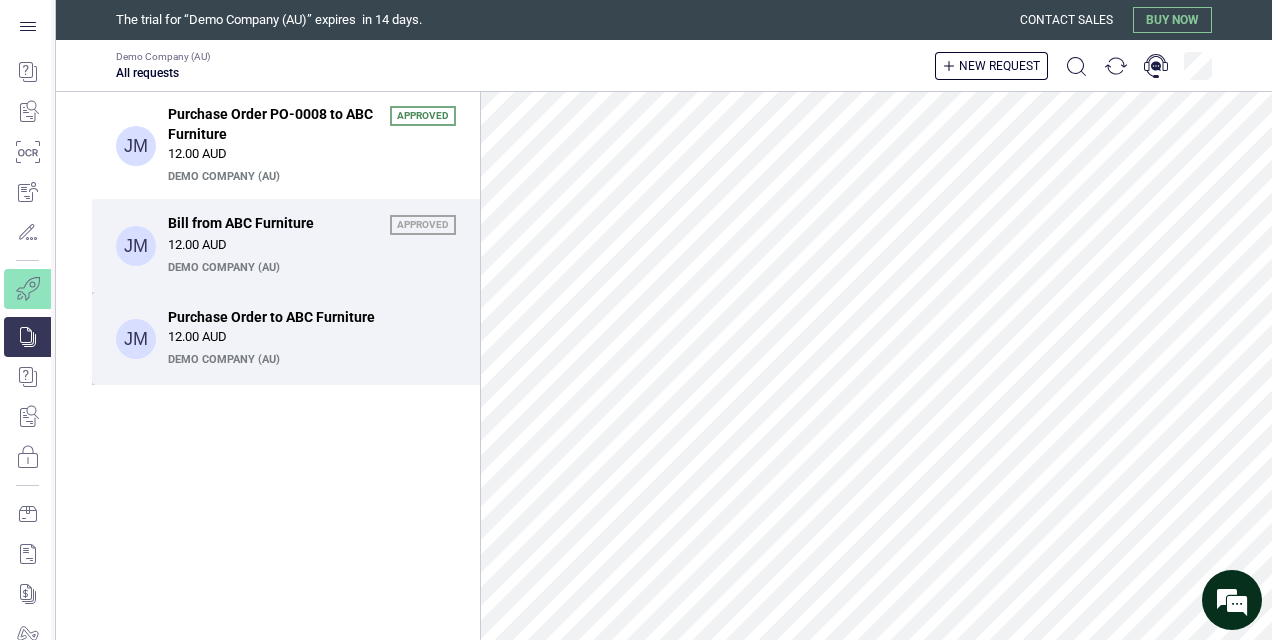 click on "12.00 AUD" at bounding box center (312, 337) 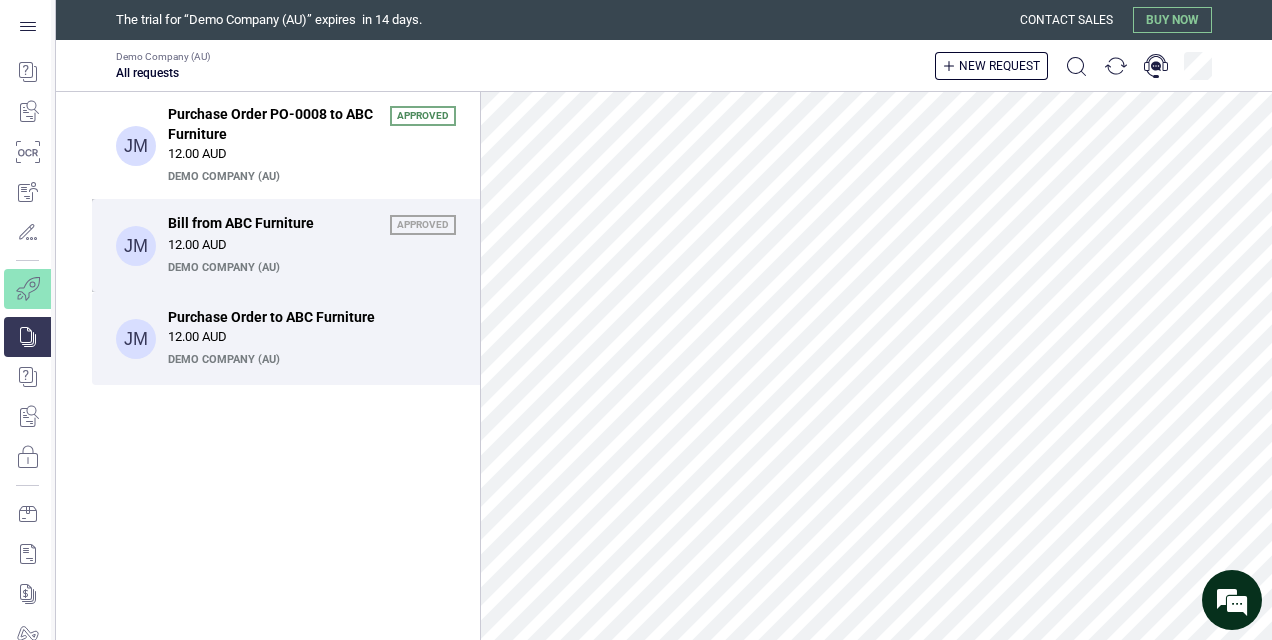click on "Bill from ABC Furniture" at bounding box center [273, 223] 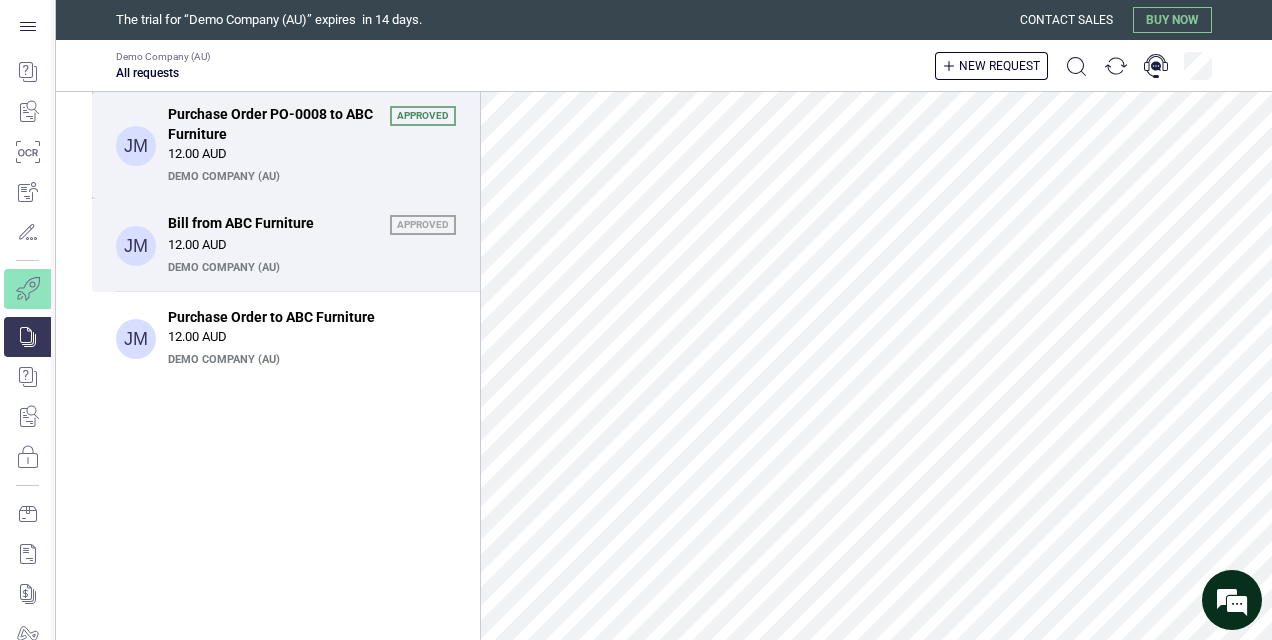 click on "Demo Company (AU)" at bounding box center [309, 177] 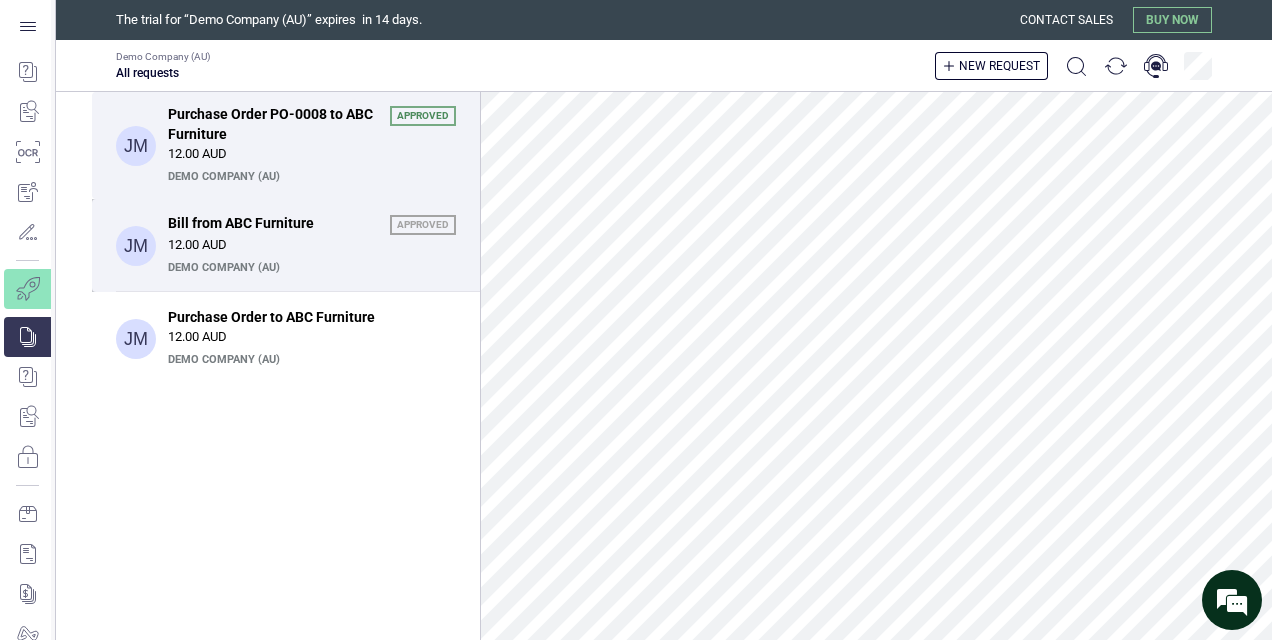 click on "Bill from ABC Furniture Approved" at bounding box center [312, 224] 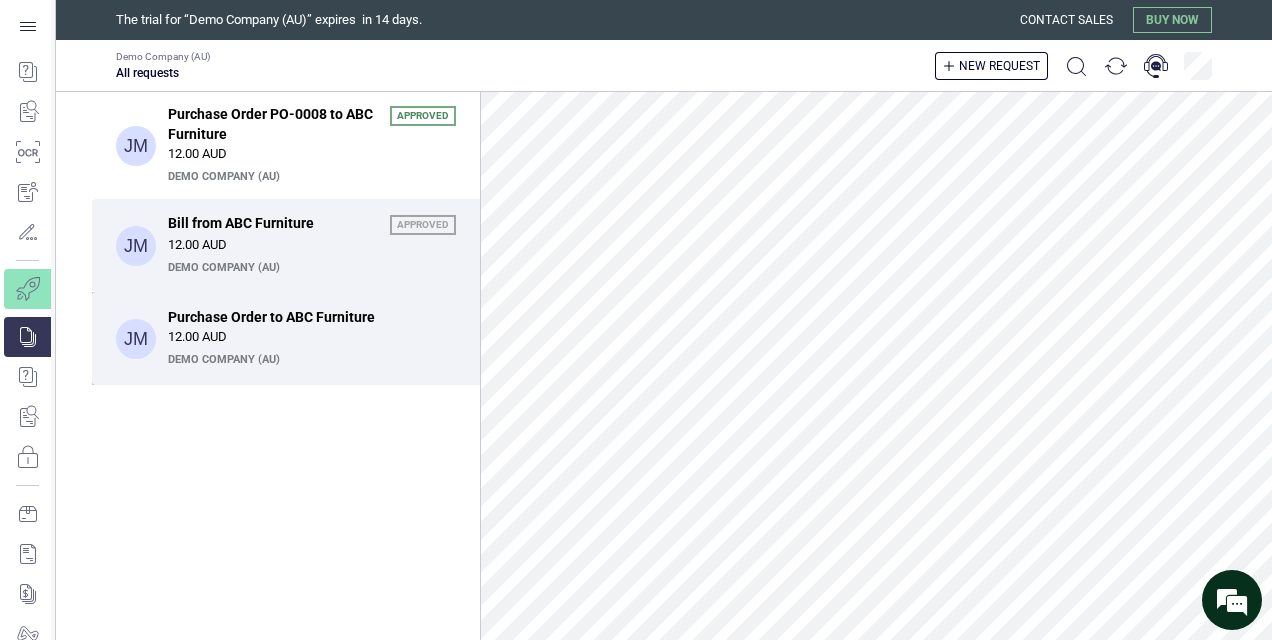 click on "12.00 AUD" at bounding box center (312, 337) 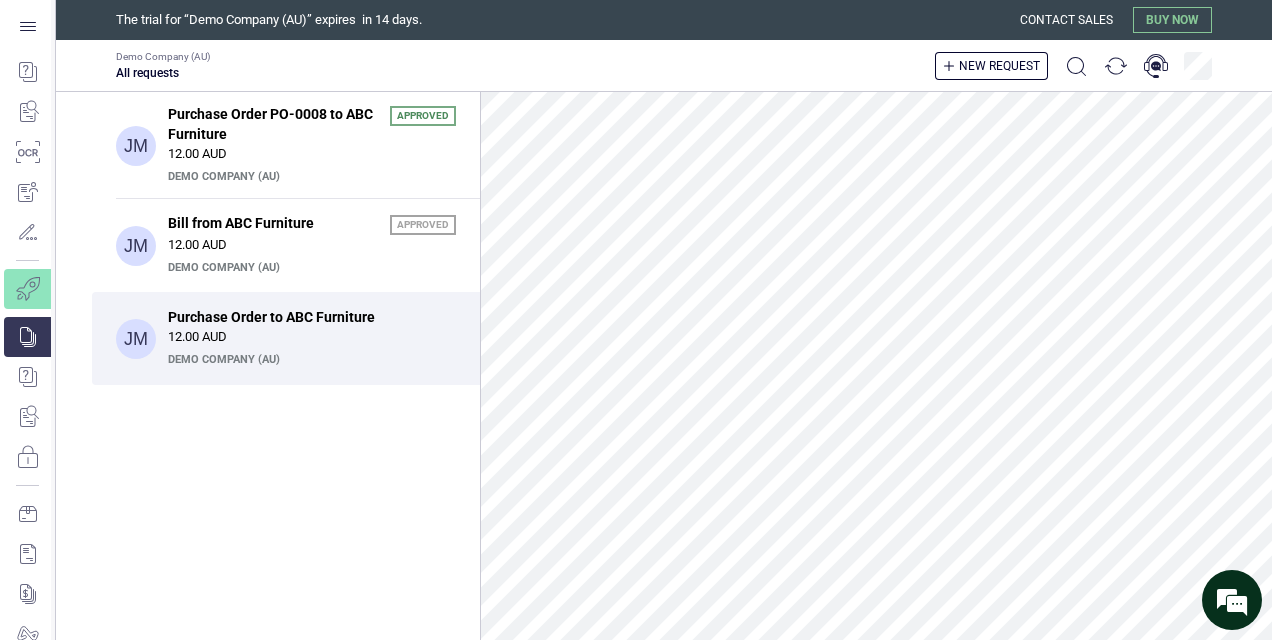 click on "Demo Company (AU)" at bounding box center (309, 360) 